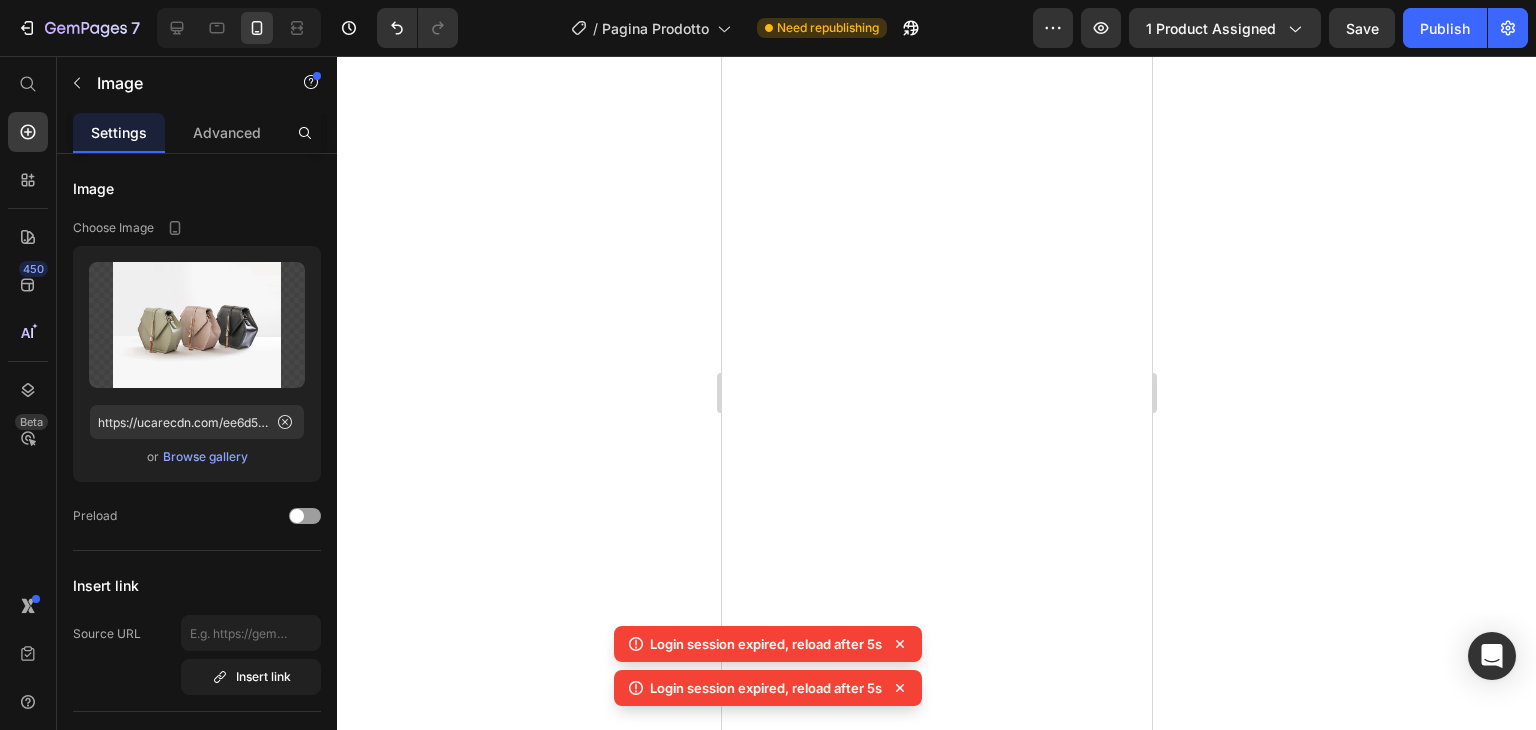scroll, scrollTop: 0, scrollLeft: 0, axis: both 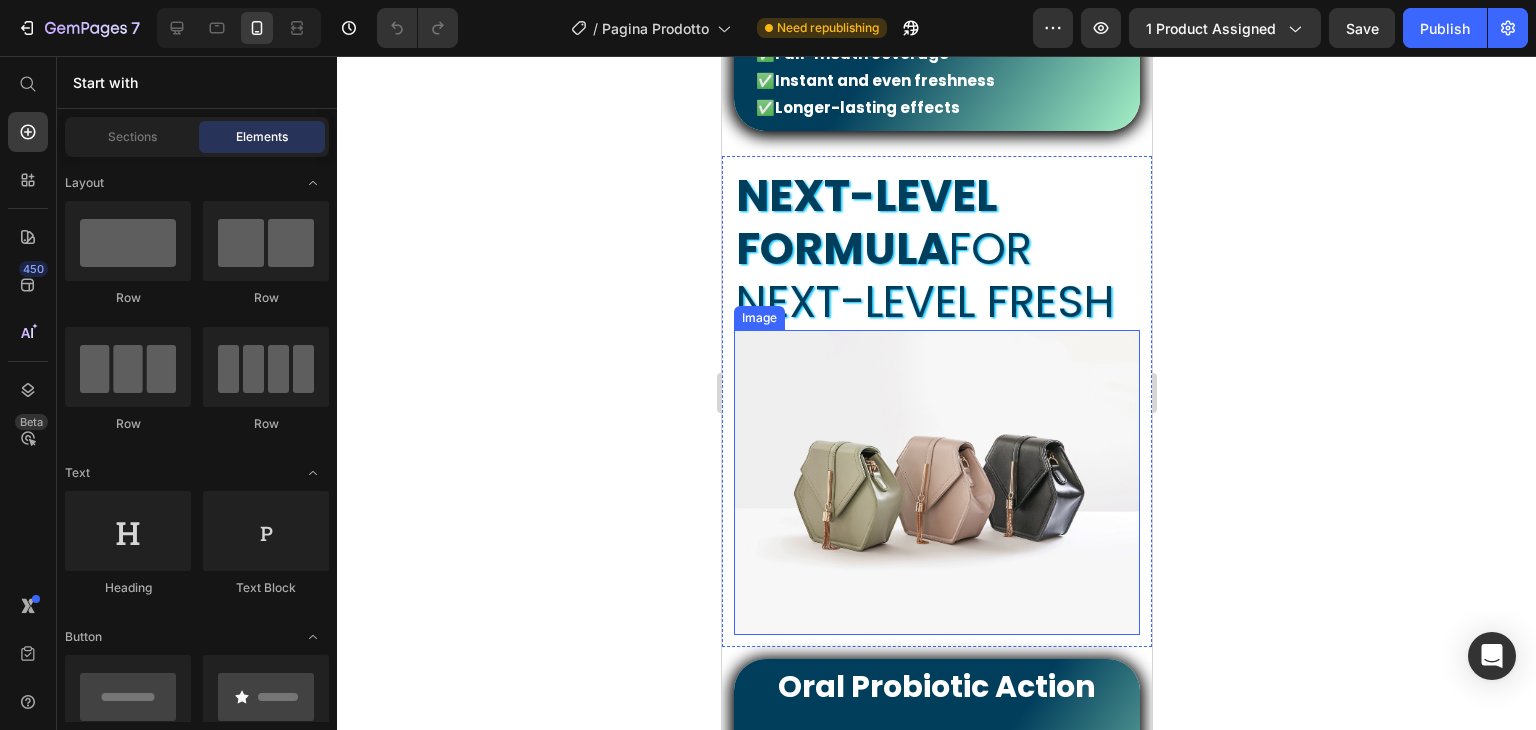click at bounding box center (936, 482) 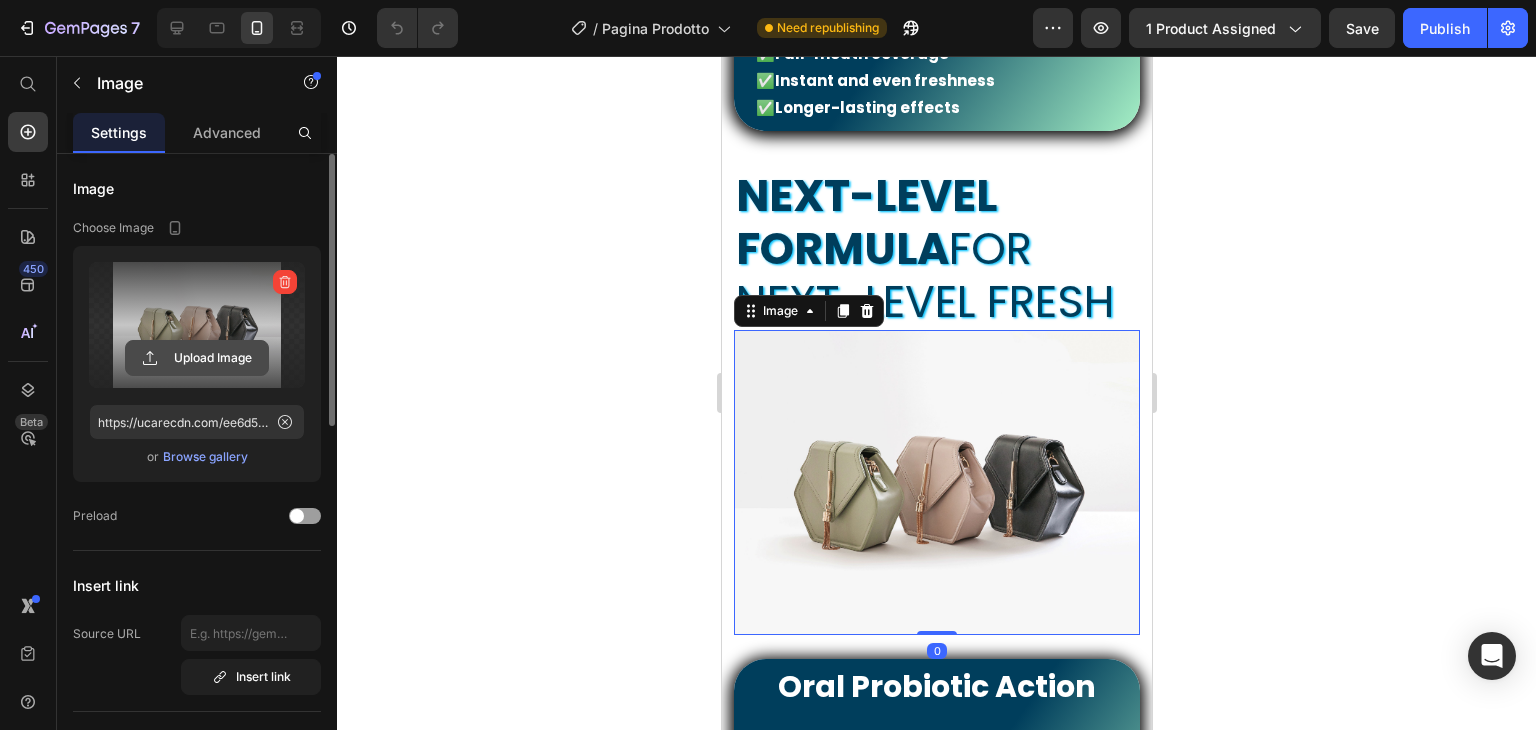 click 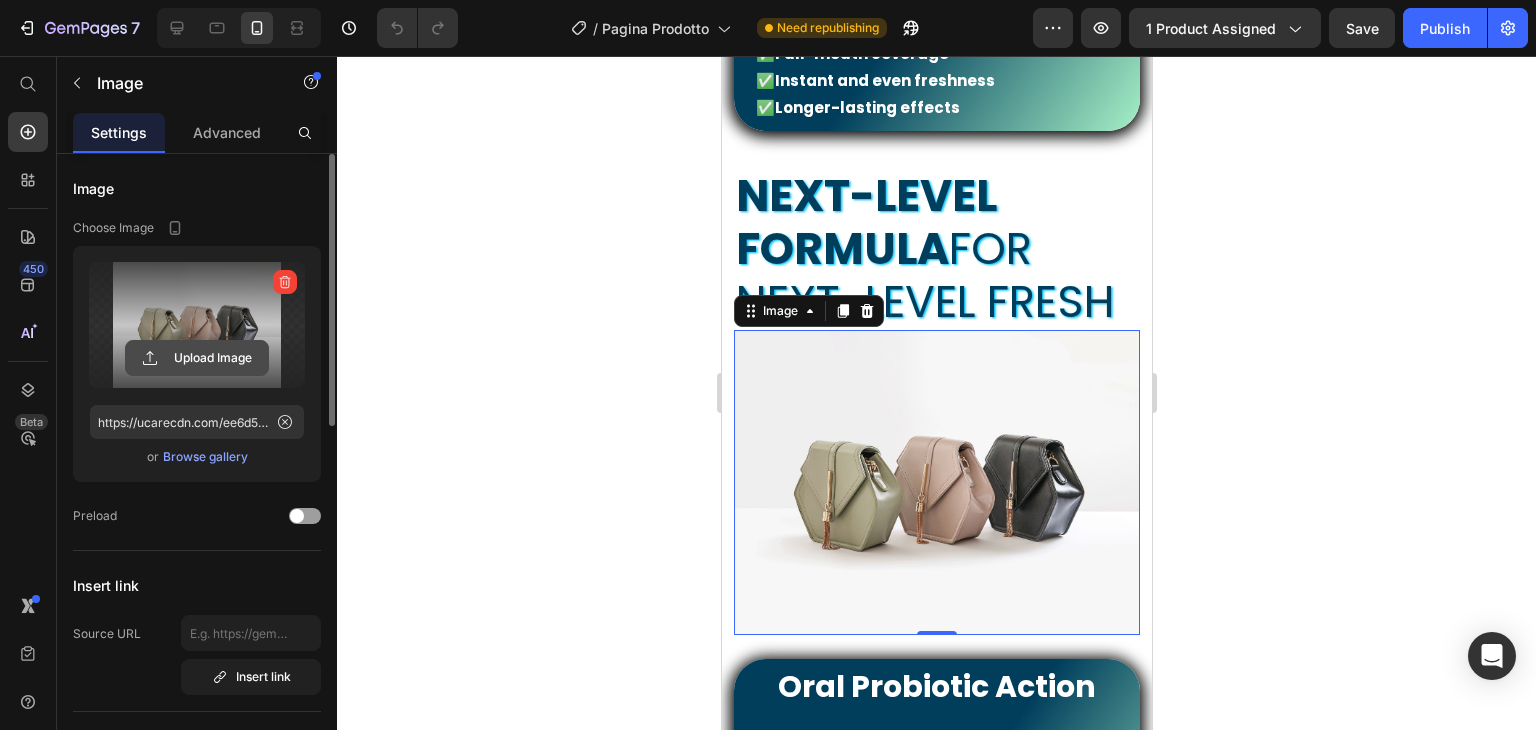 type on "C:\fakepath\Progetto senza titolo (10).gif" 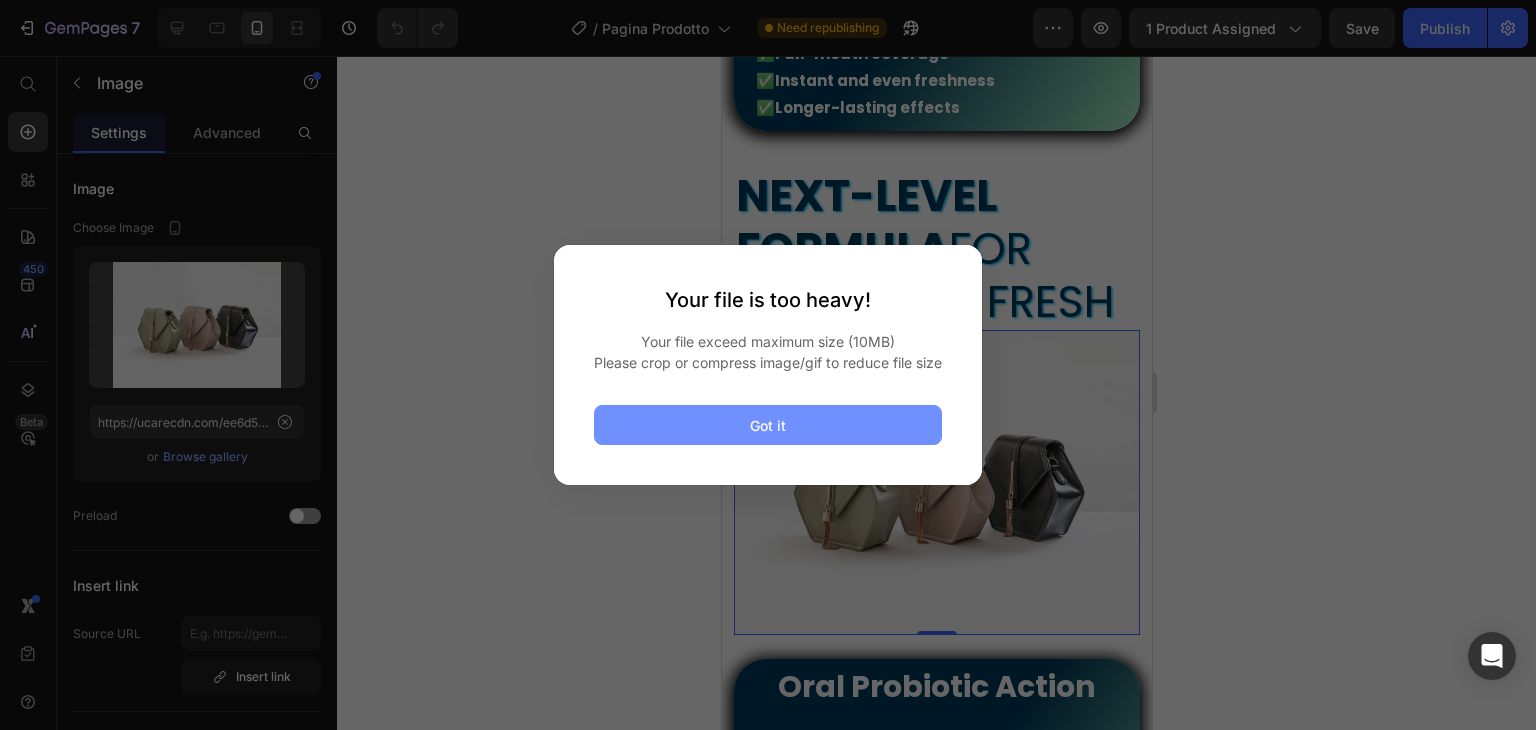 click on "Got it" at bounding box center (768, 425) 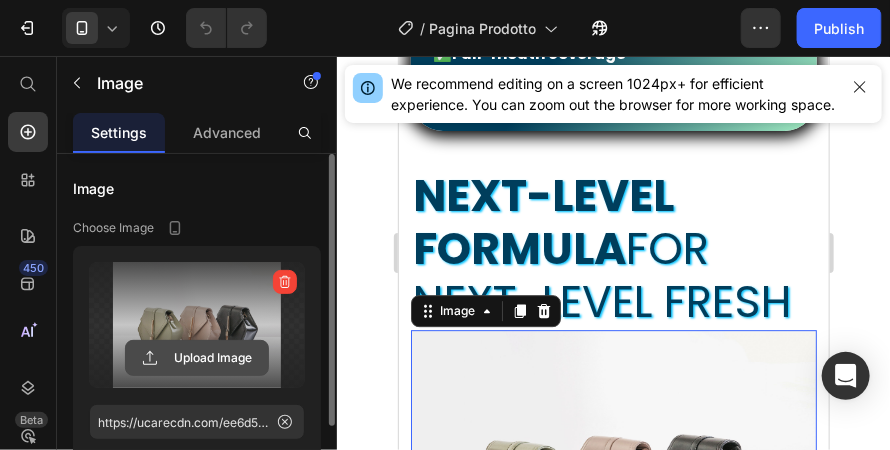 click 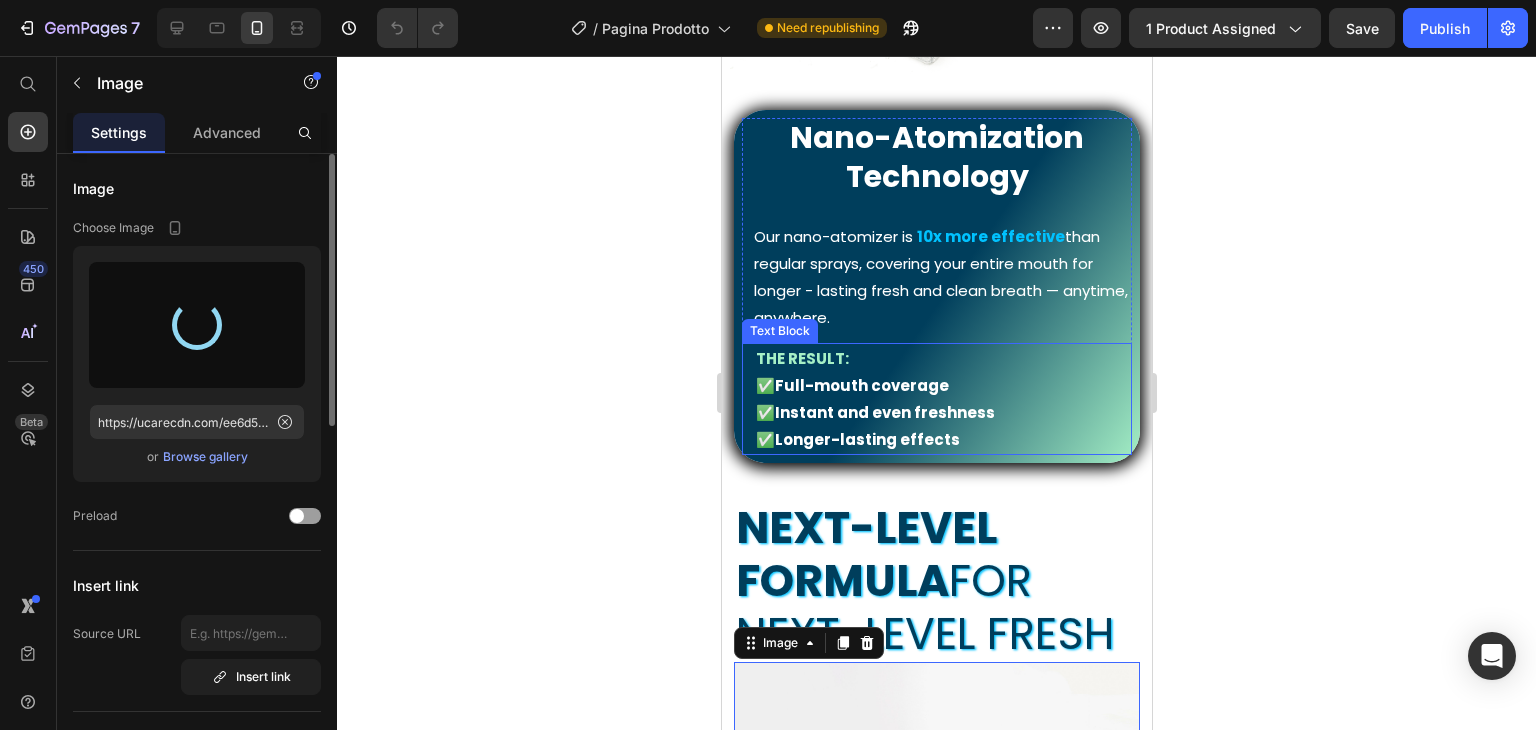 scroll, scrollTop: 1500, scrollLeft: 0, axis: vertical 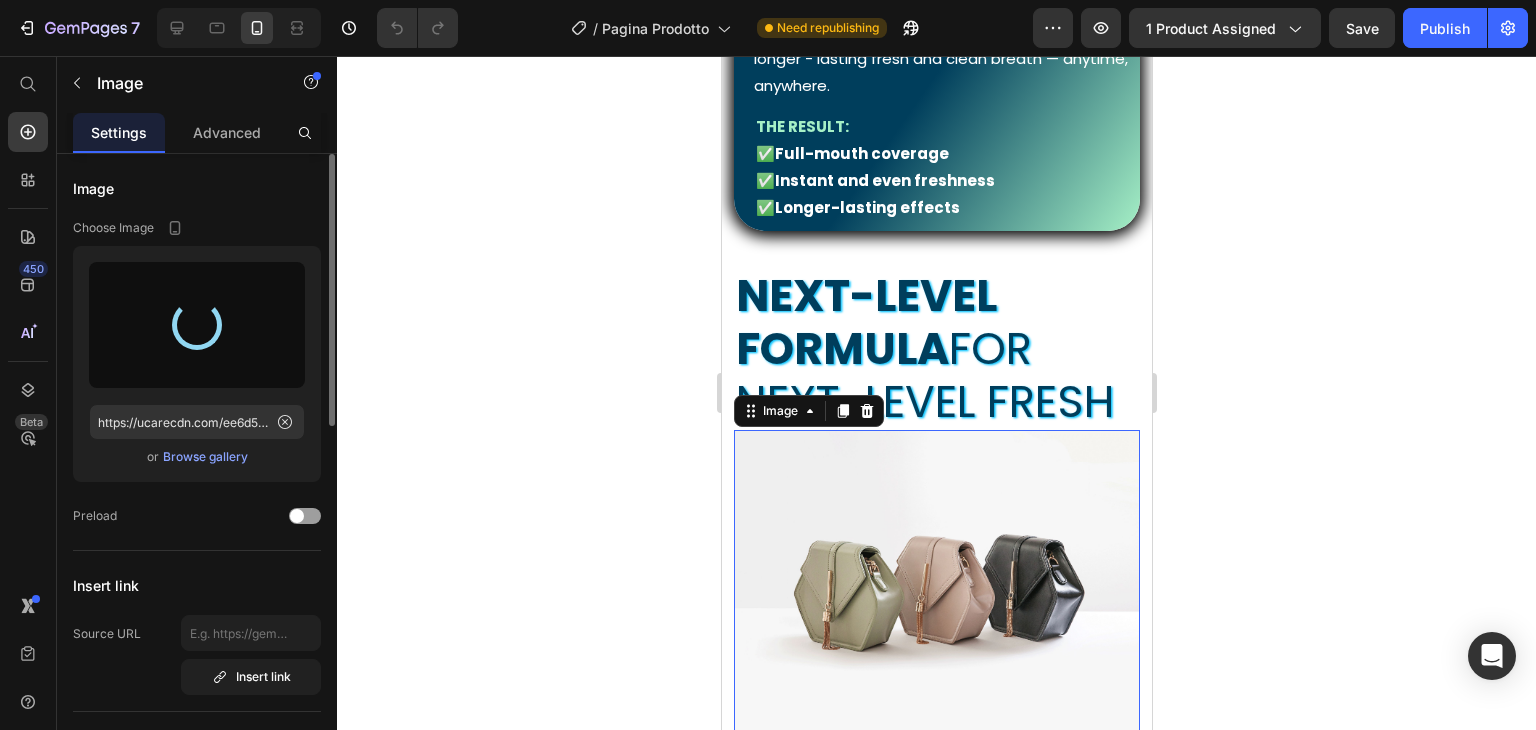type on "https://cdn.shopify.com/s/files/1/0884/3827/6445/files/gempages_526137457880597404-5bfdebd9-0d35-4aef-a12e-2990f2bb945e.gif" 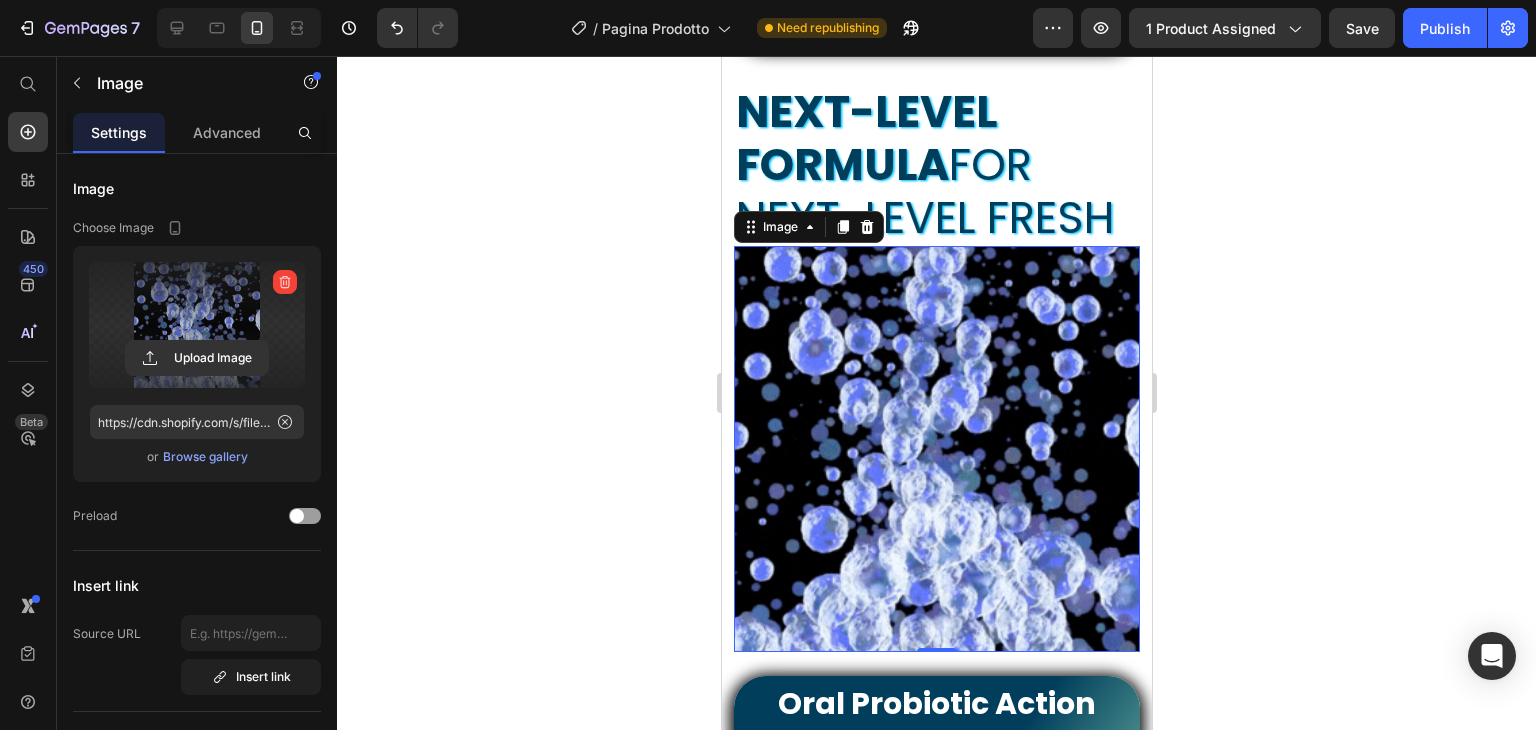 scroll, scrollTop: 1700, scrollLeft: 0, axis: vertical 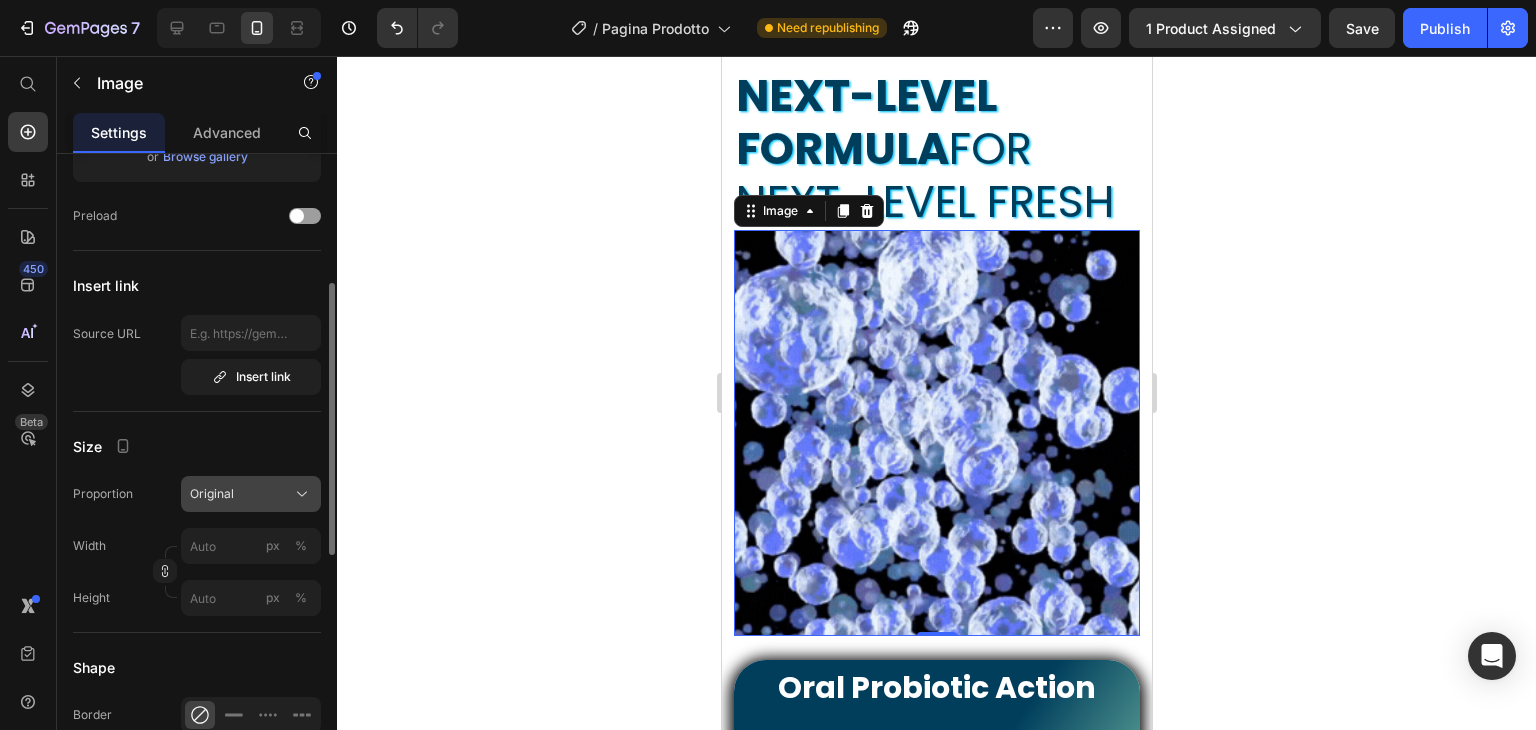 click on "Original" at bounding box center [212, 494] 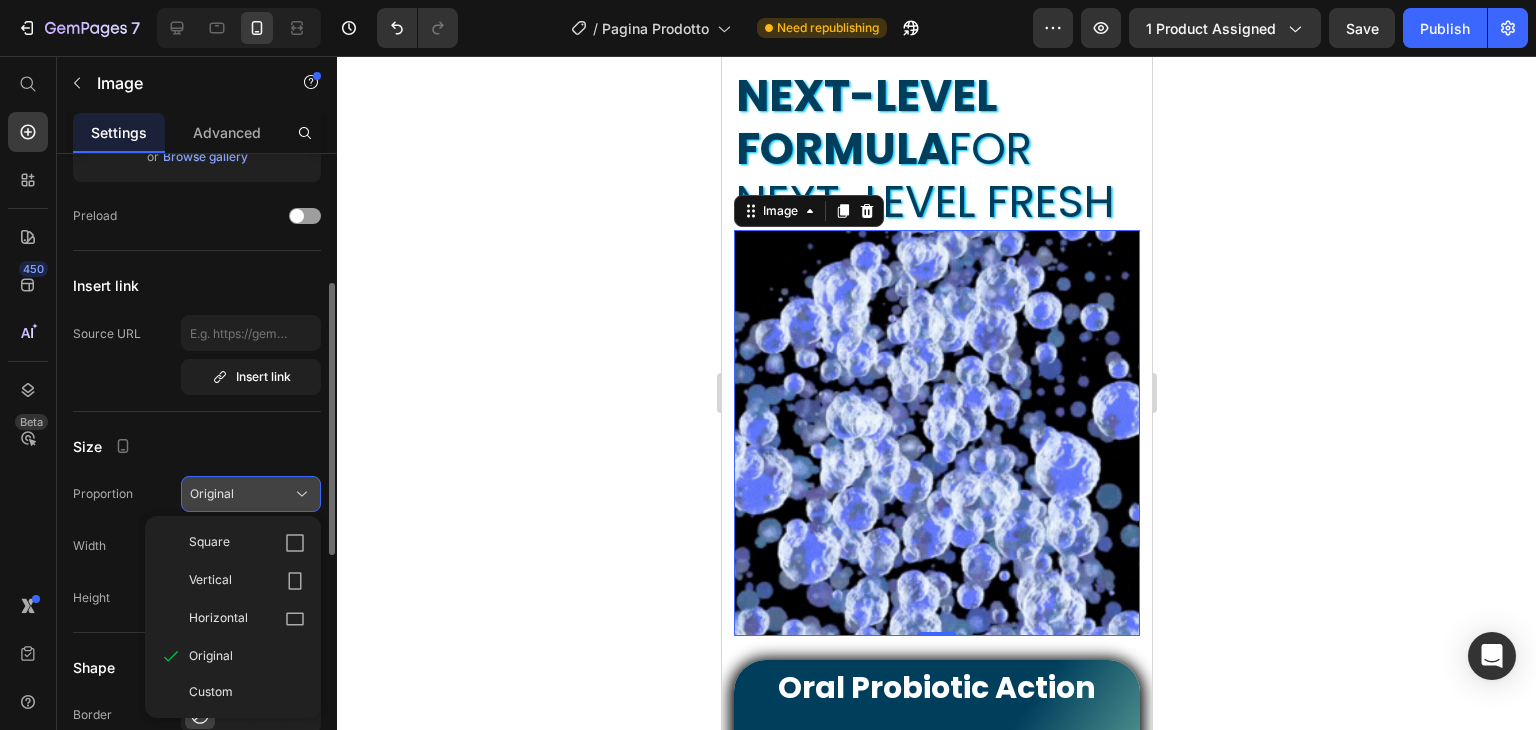 click on "Original" at bounding box center (212, 494) 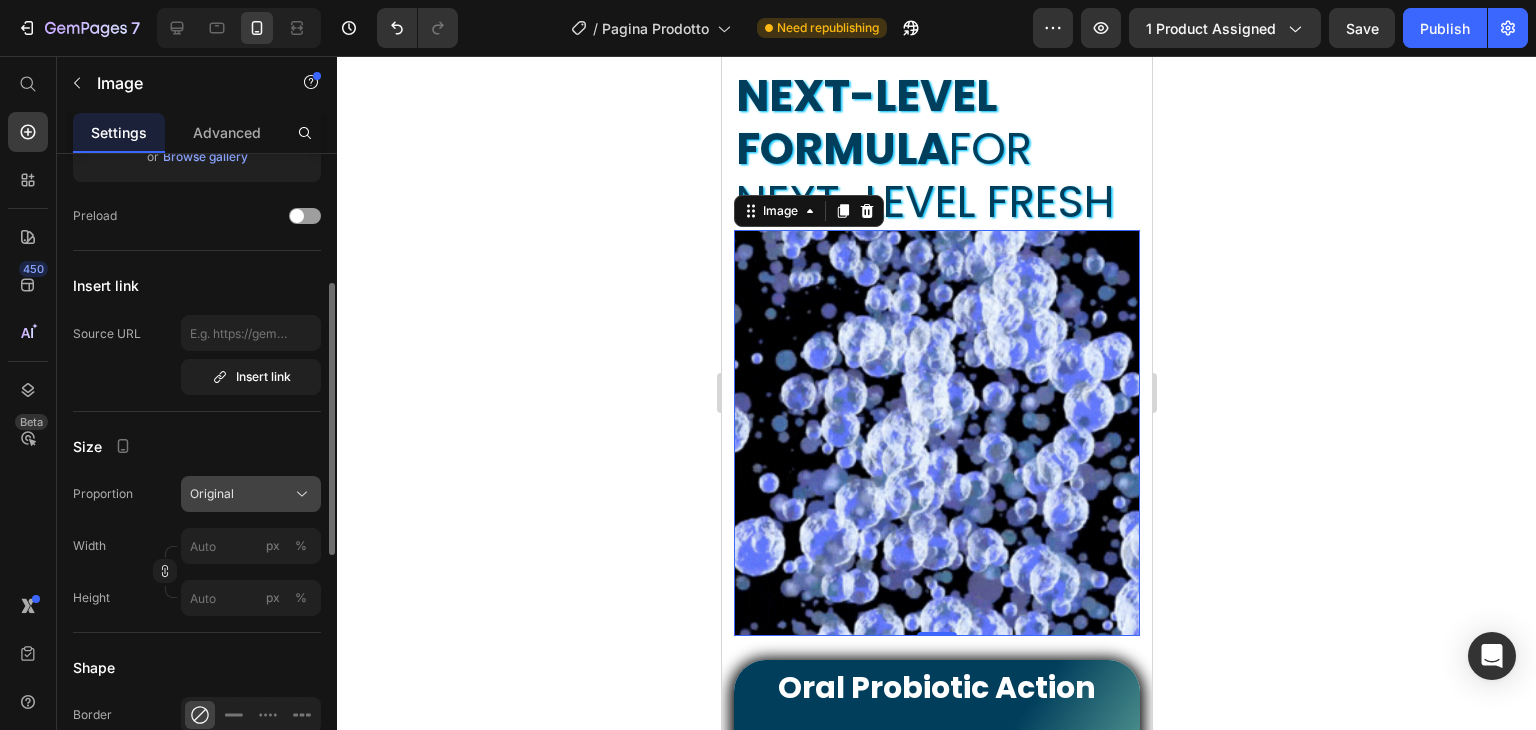click on "Original" at bounding box center [212, 494] 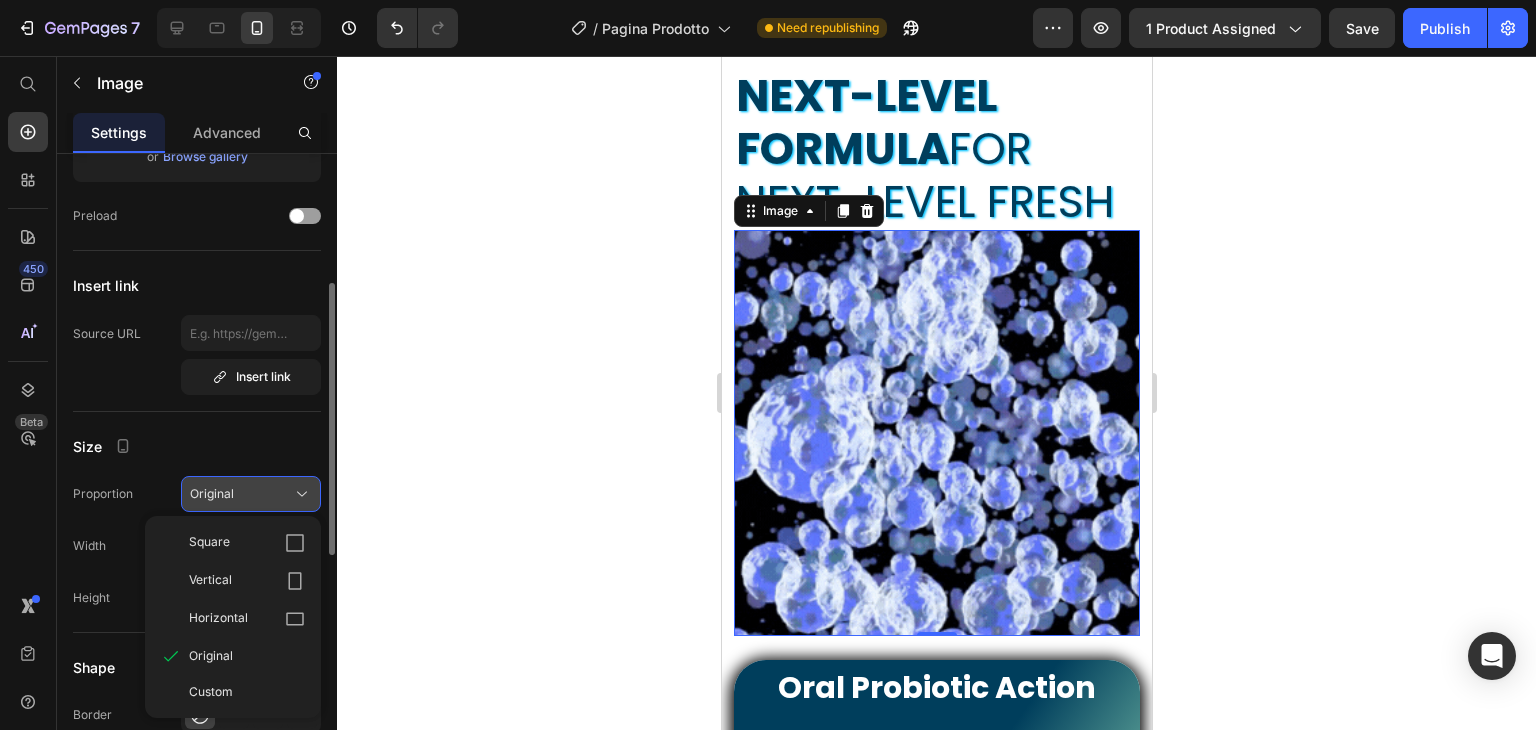 click on "Original" at bounding box center [212, 494] 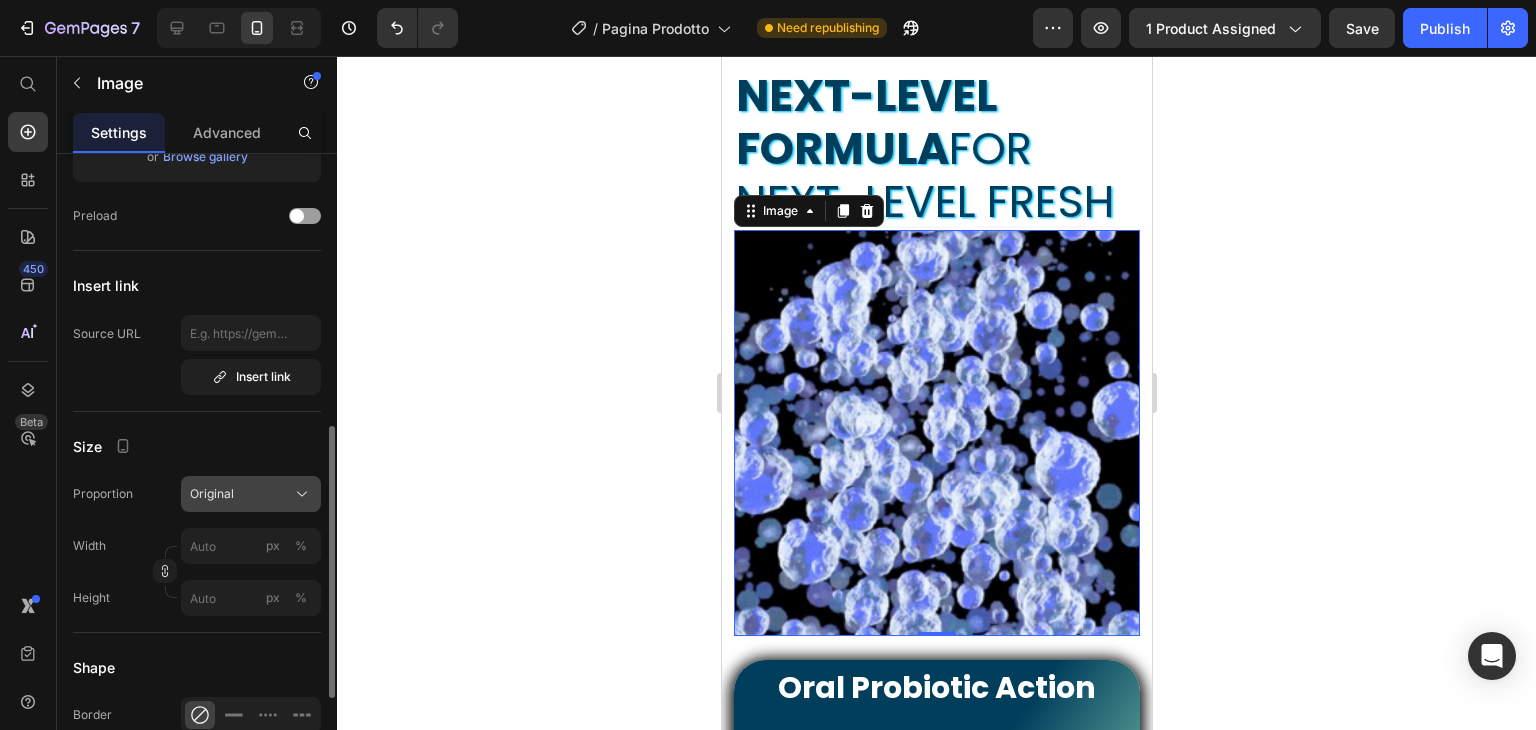 scroll, scrollTop: 500, scrollLeft: 0, axis: vertical 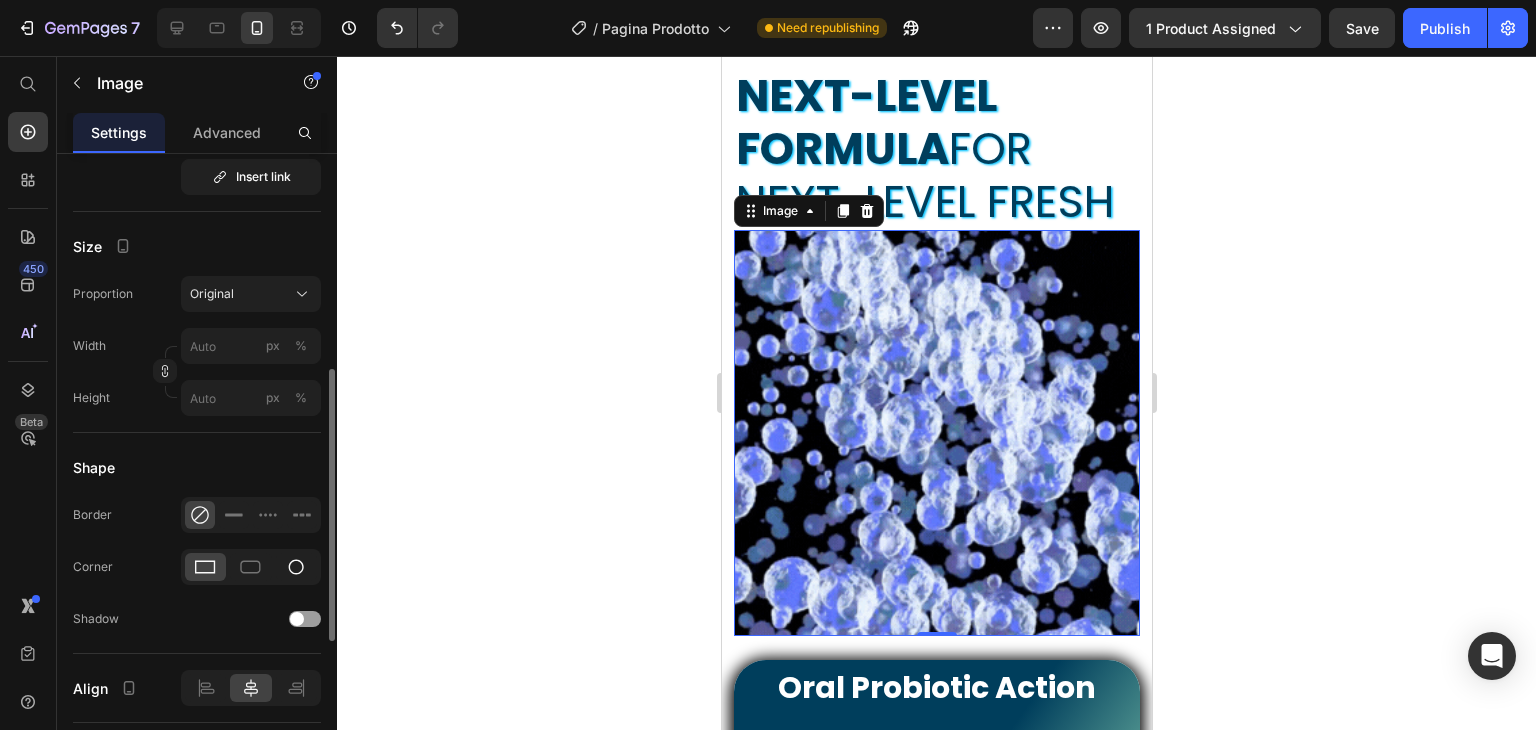 click 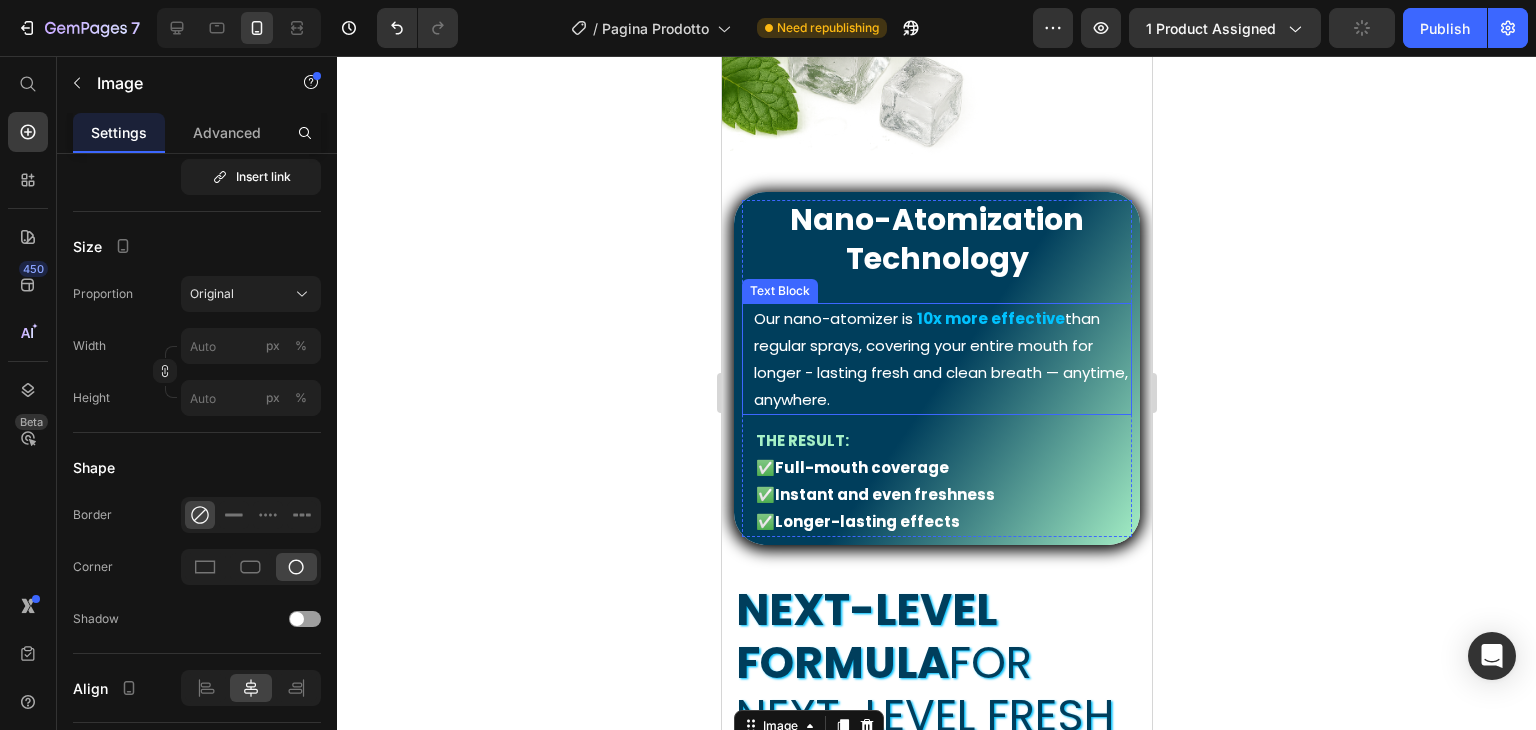 scroll, scrollTop: 1000, scrollLeft: 0, axis: vertical 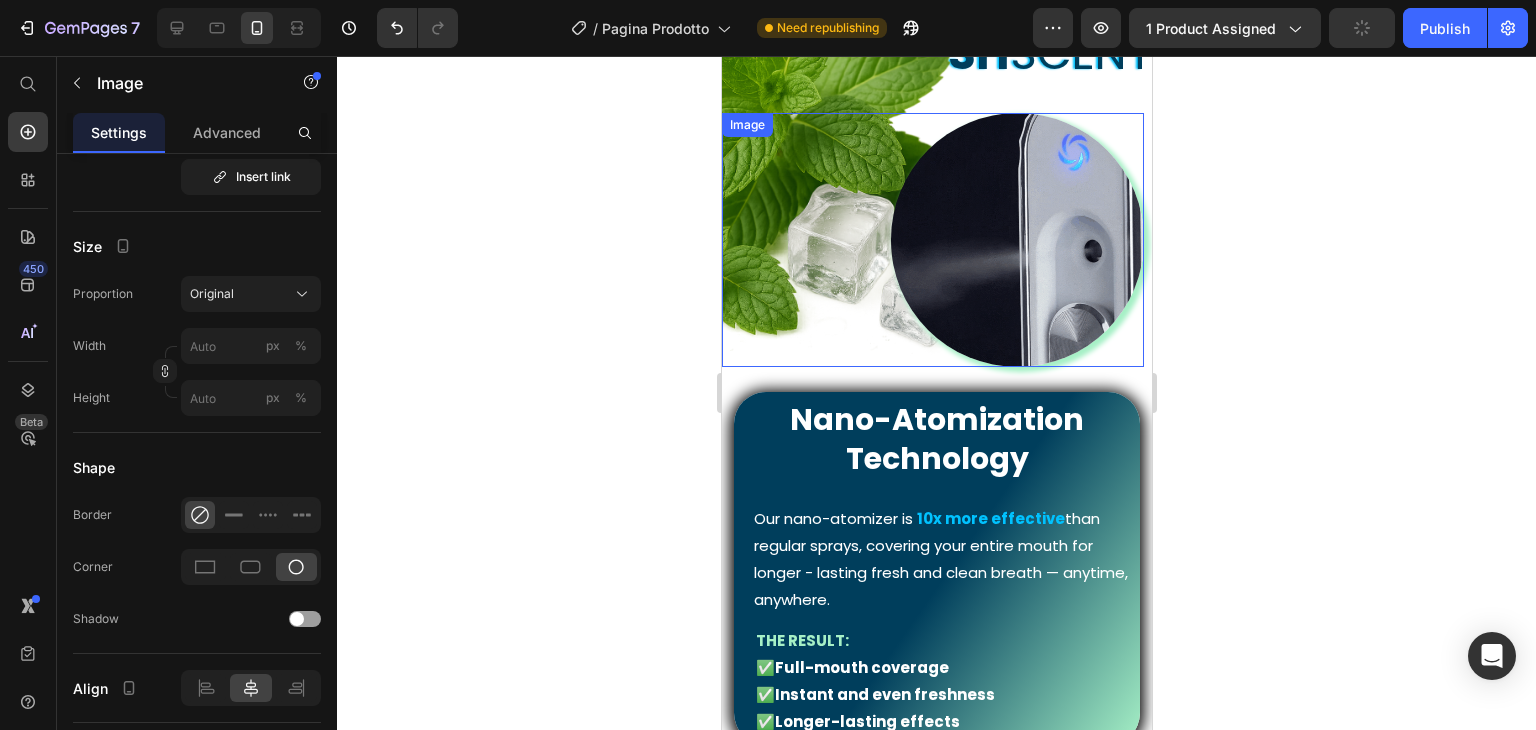 click at bounding box center [932, 239] 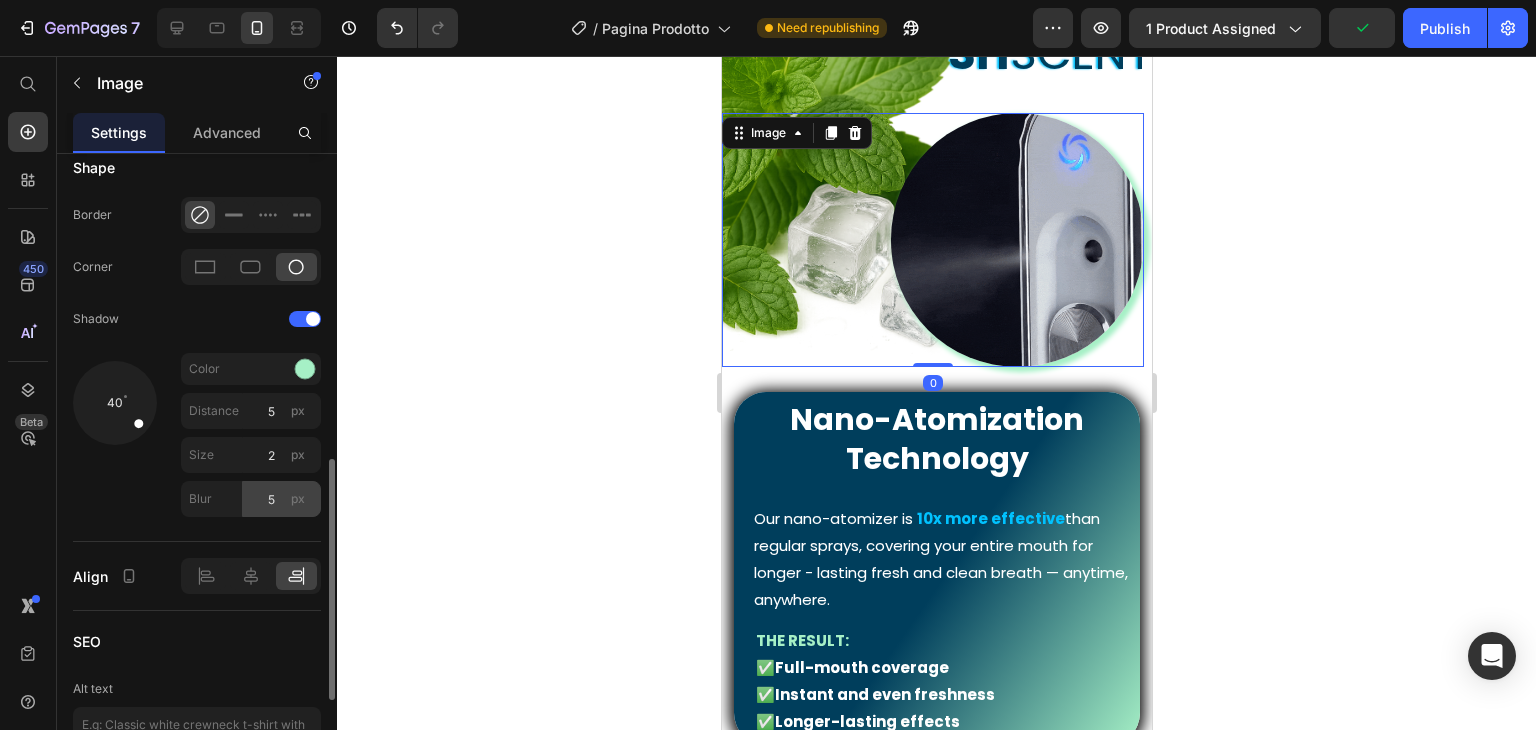 scroll, scrollTop: 700, scrollLeft: 0, axis: vertical 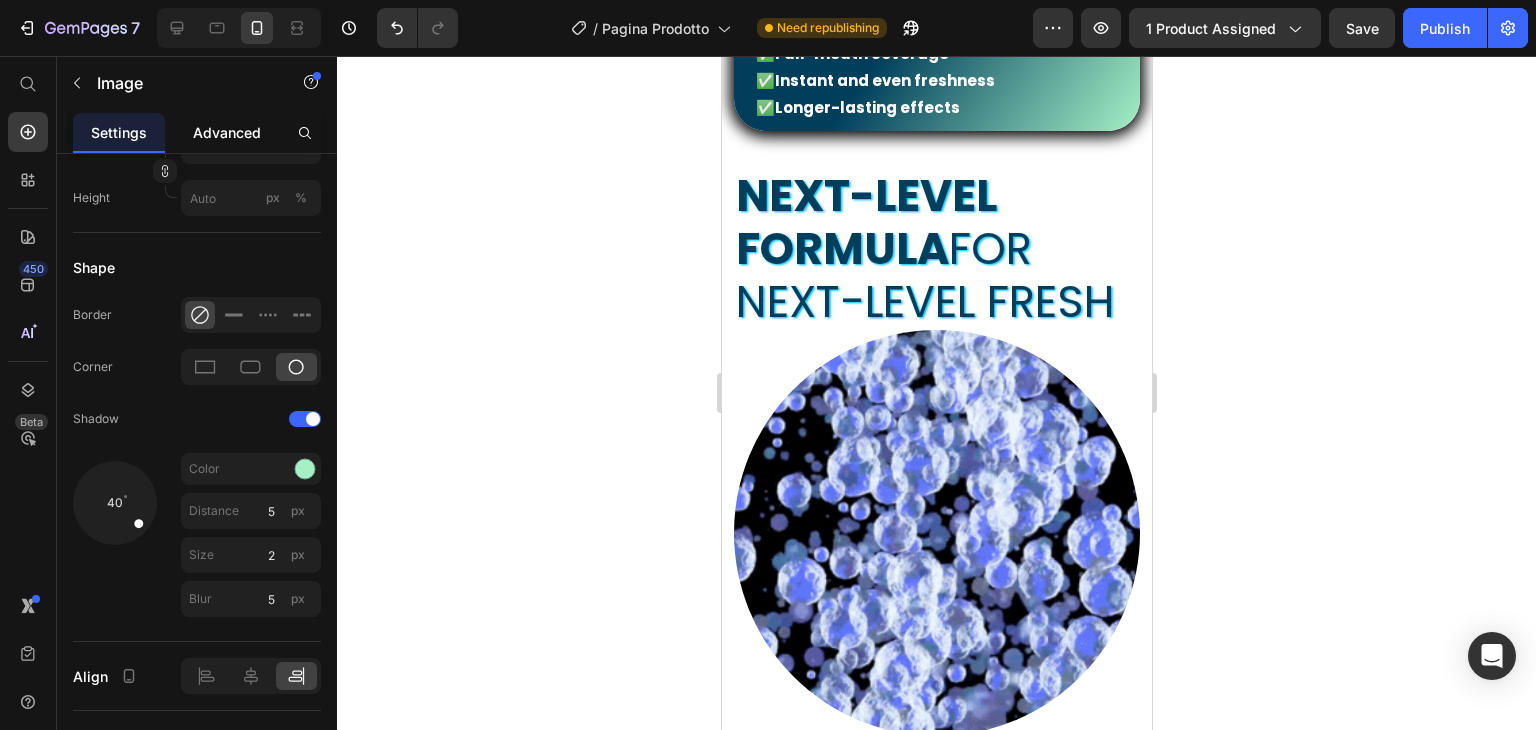 click on "Advanced" 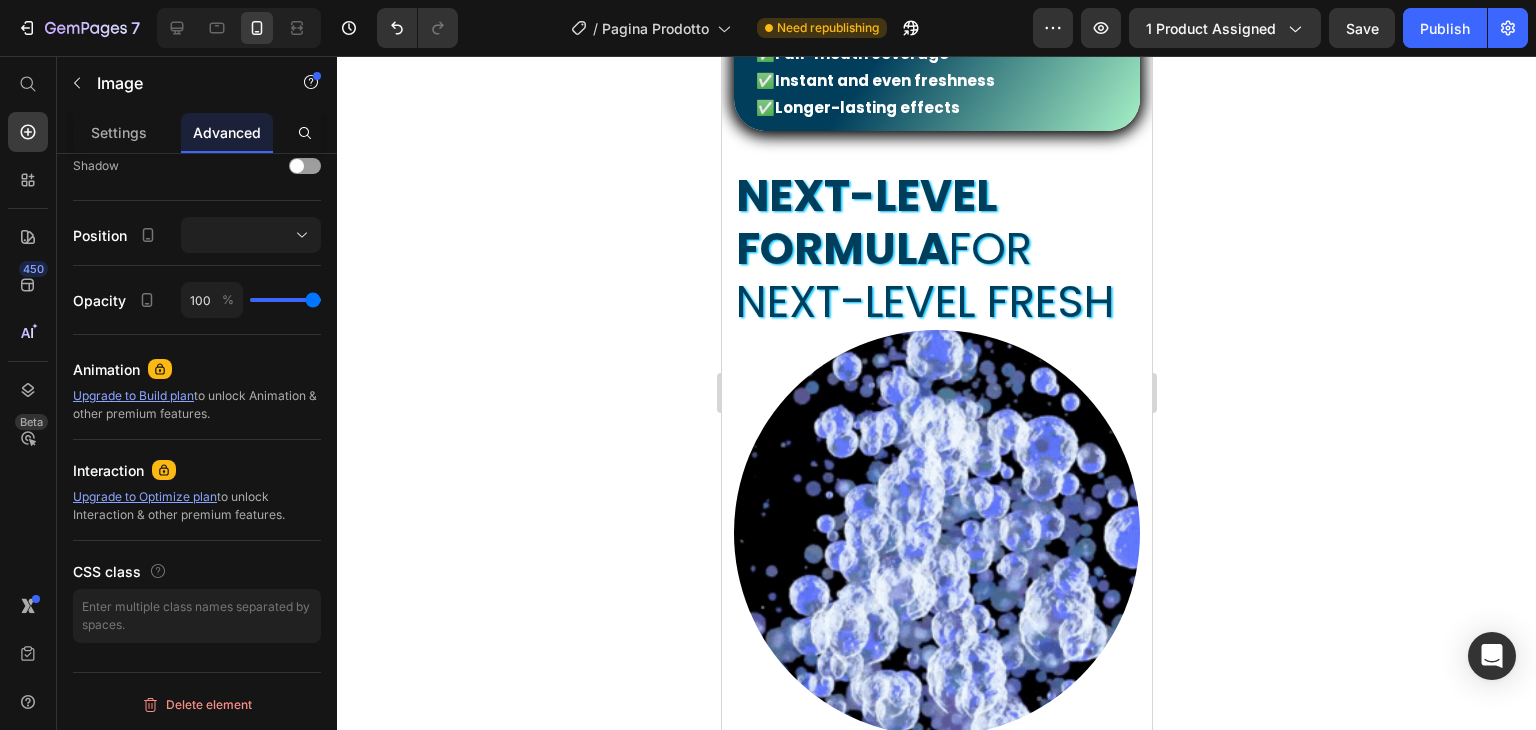 scroll, scrollTop: 0, scrollLeft: 0, axis: both 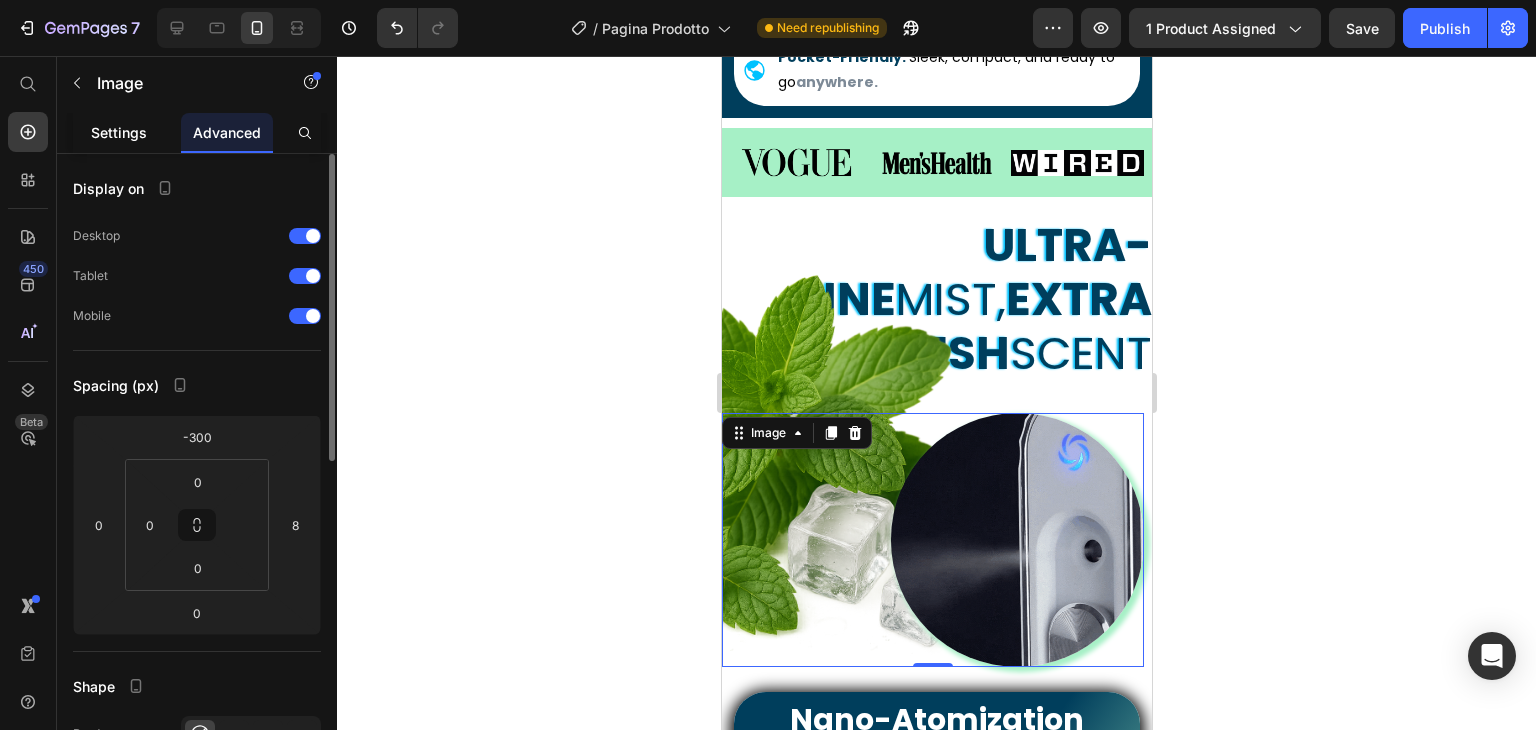 click on "Settings" at bounding box center (119, 132) 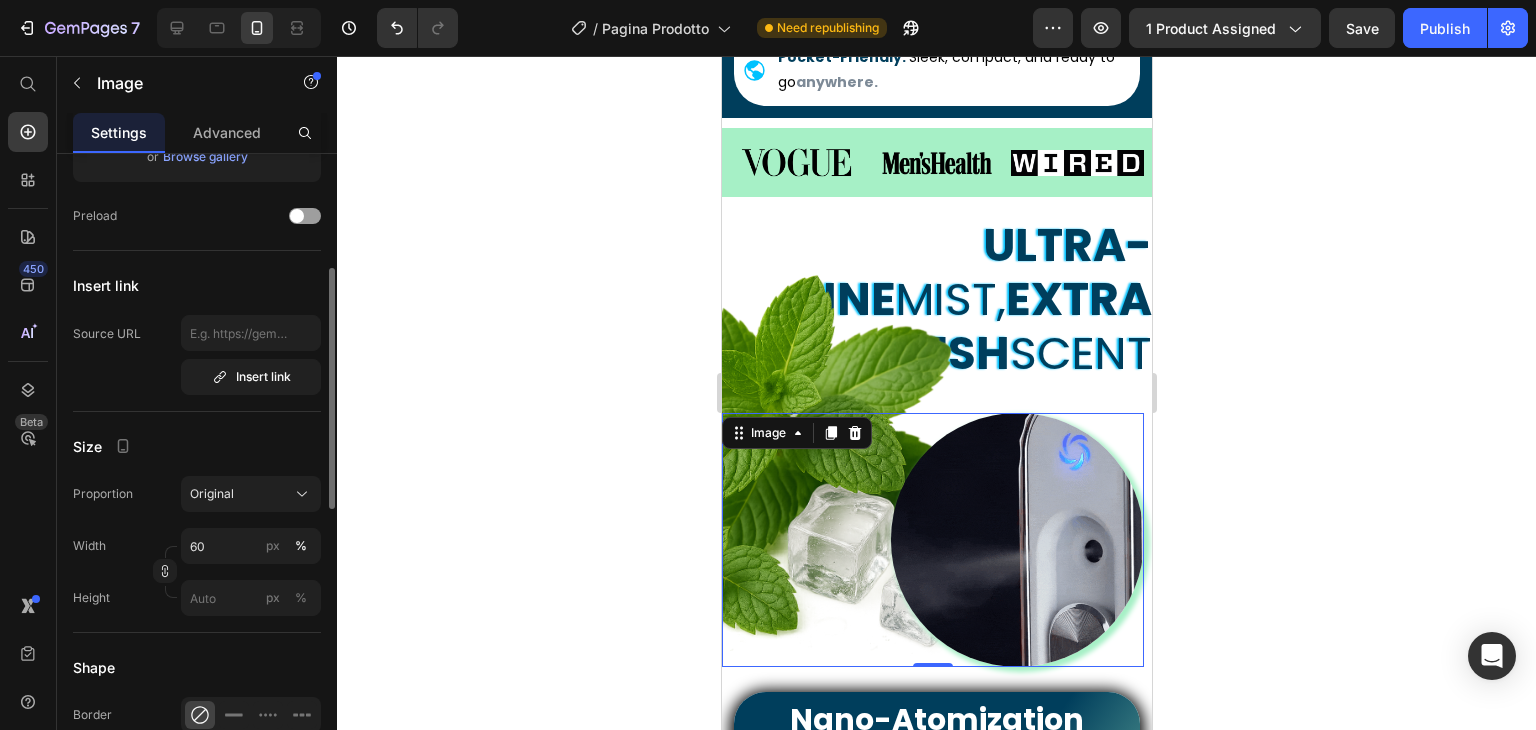 scroll, scrollTop: 400, scrollLeft: 0, axis: vertical 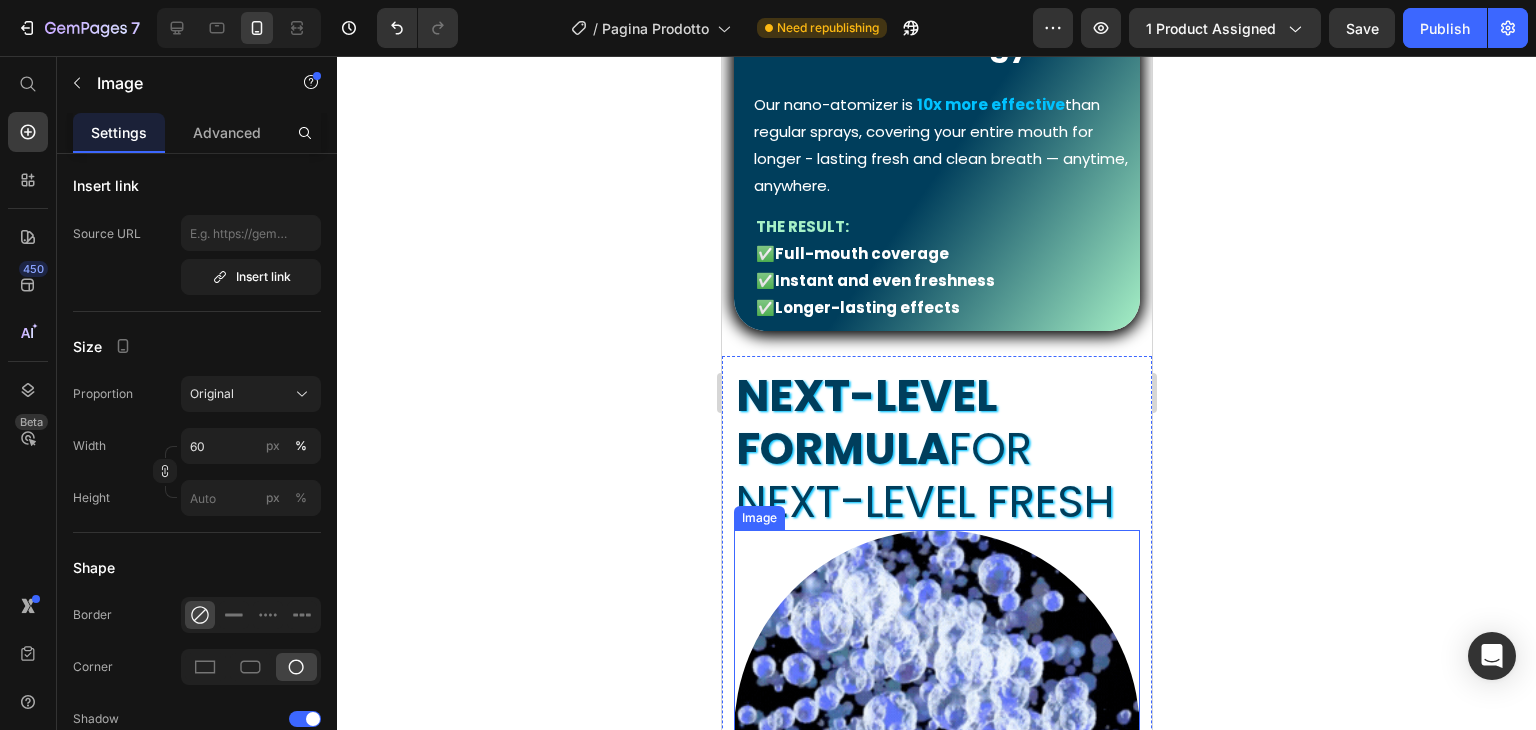 click at bounding box center [936, 733] 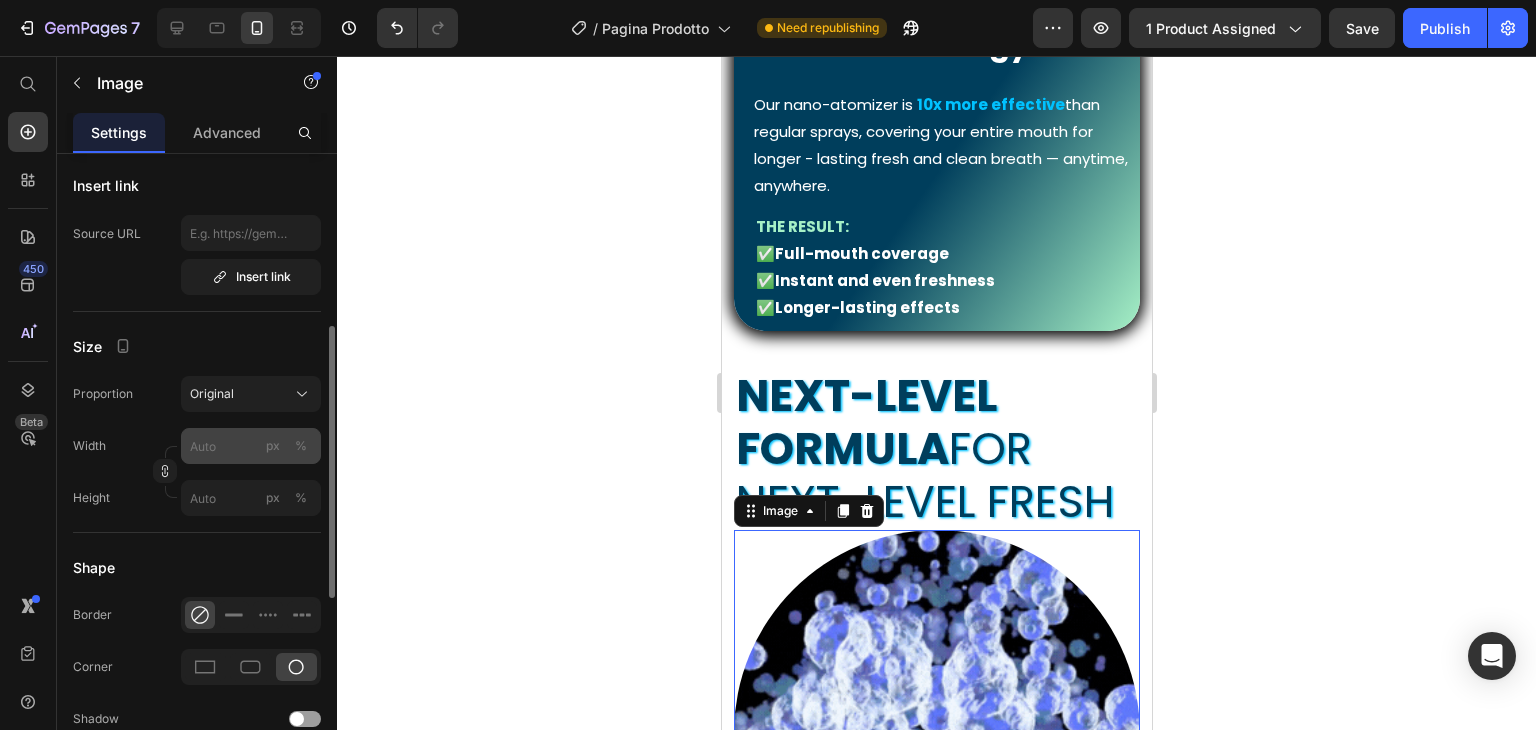 click on "px" 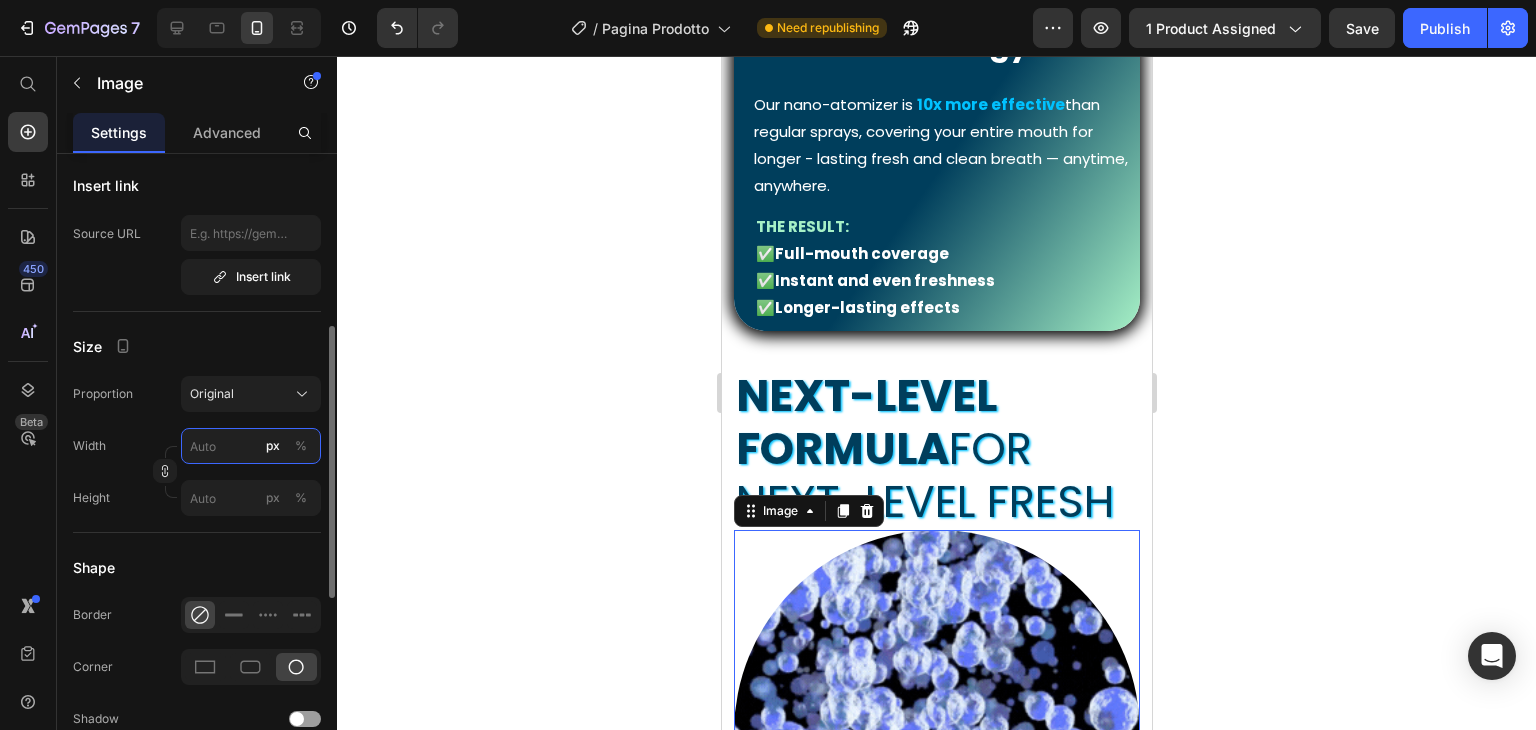 click on "px %" at bounding box center [251, 446] 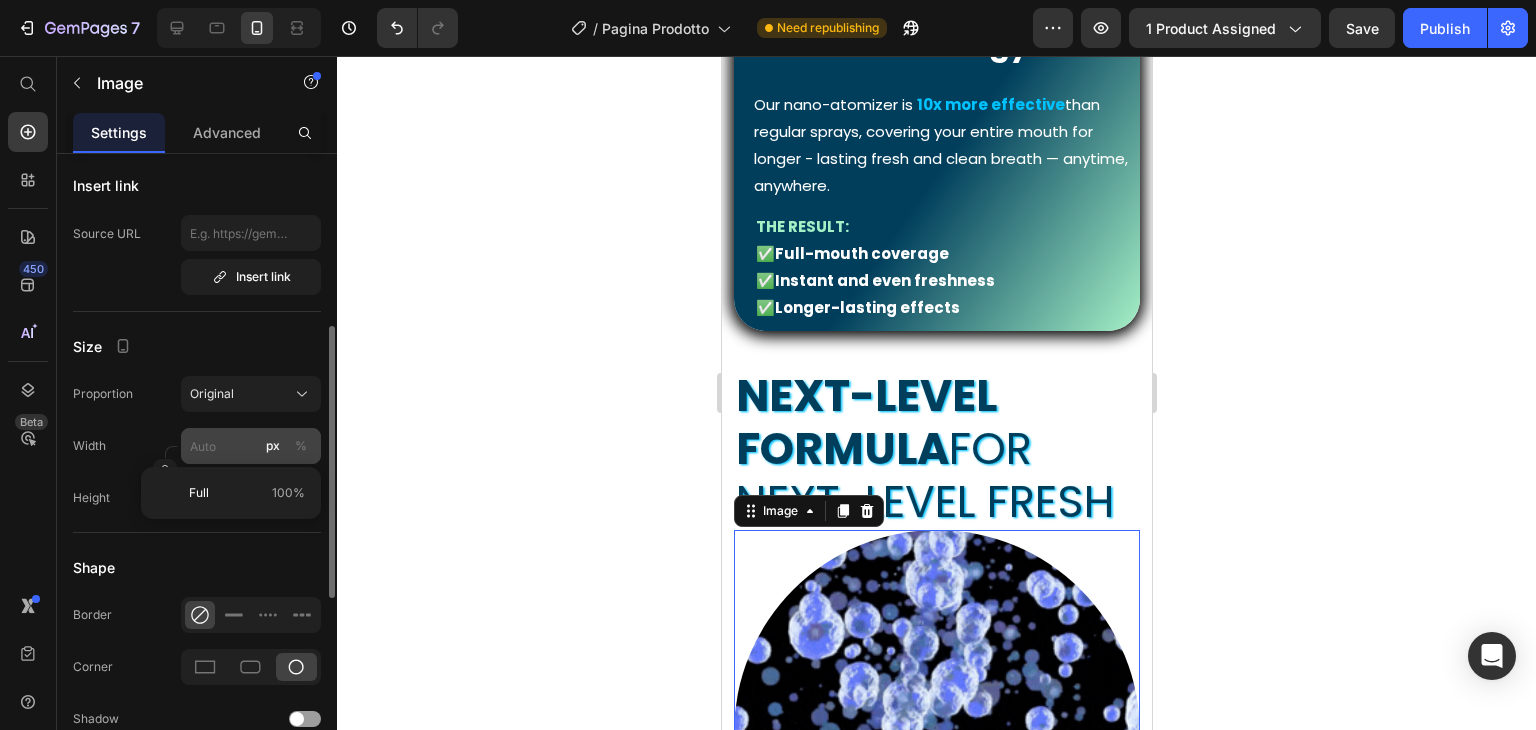 click on "%" at bounding box center (301, 446) 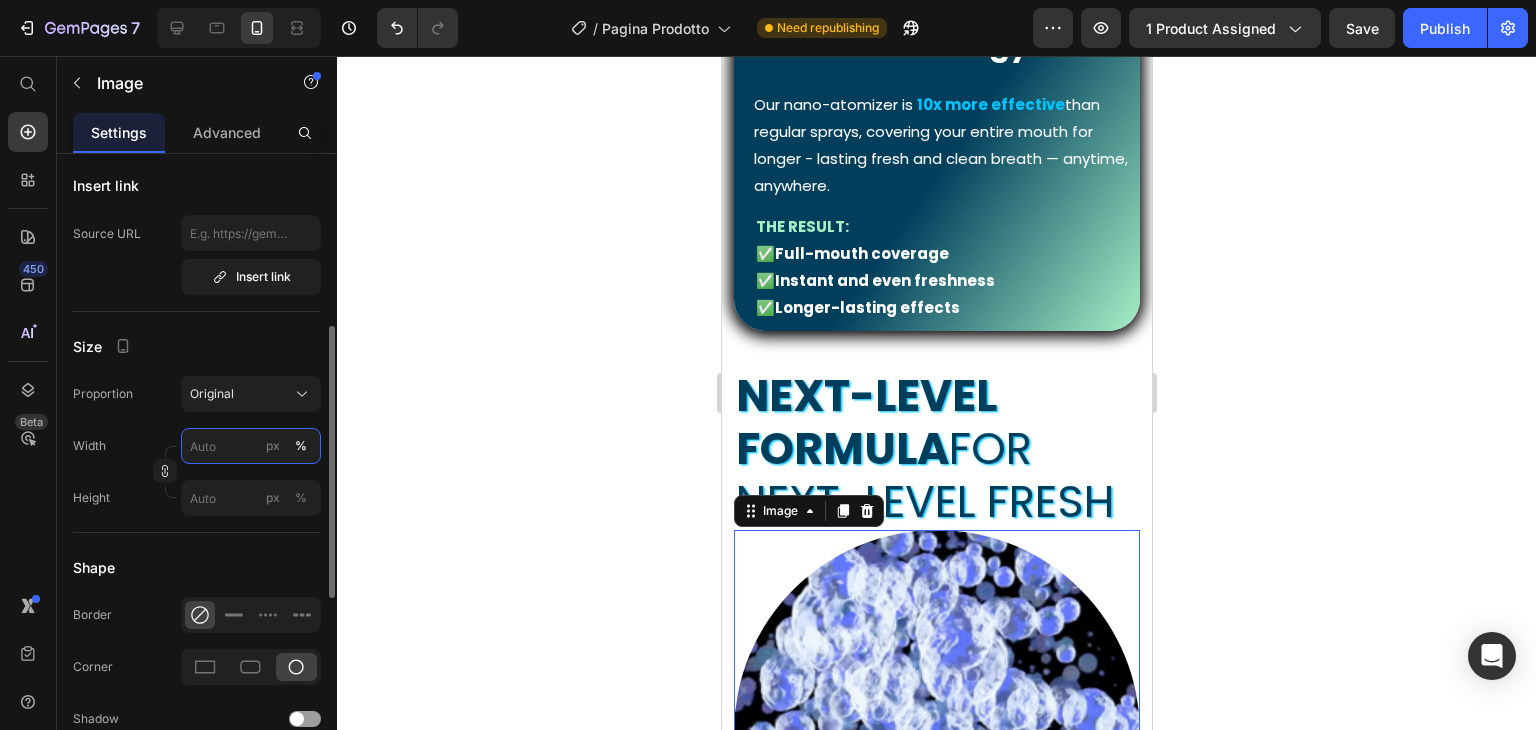 click on "px %" at bounding box center [251, 446] 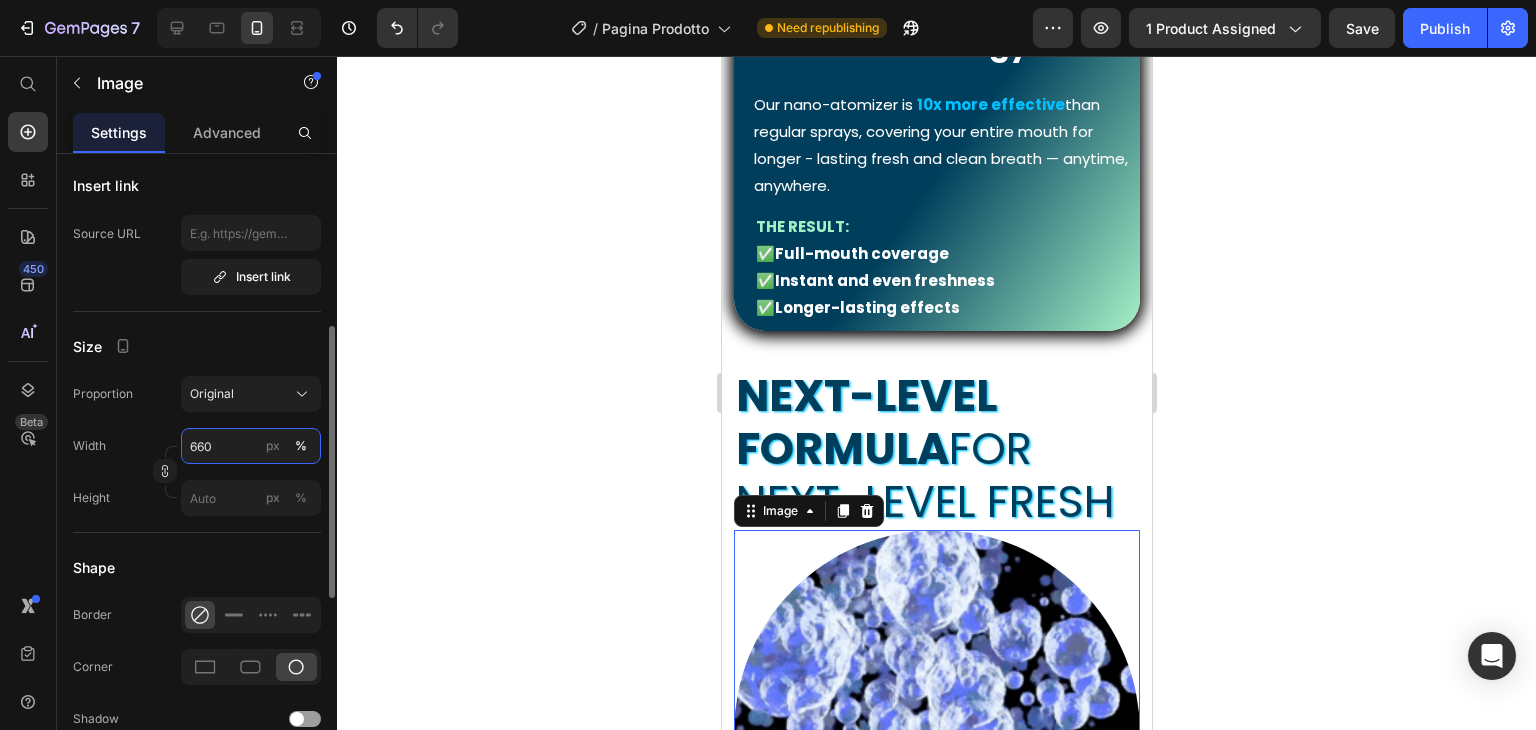 click on "660" at bounding box center [251, 446] 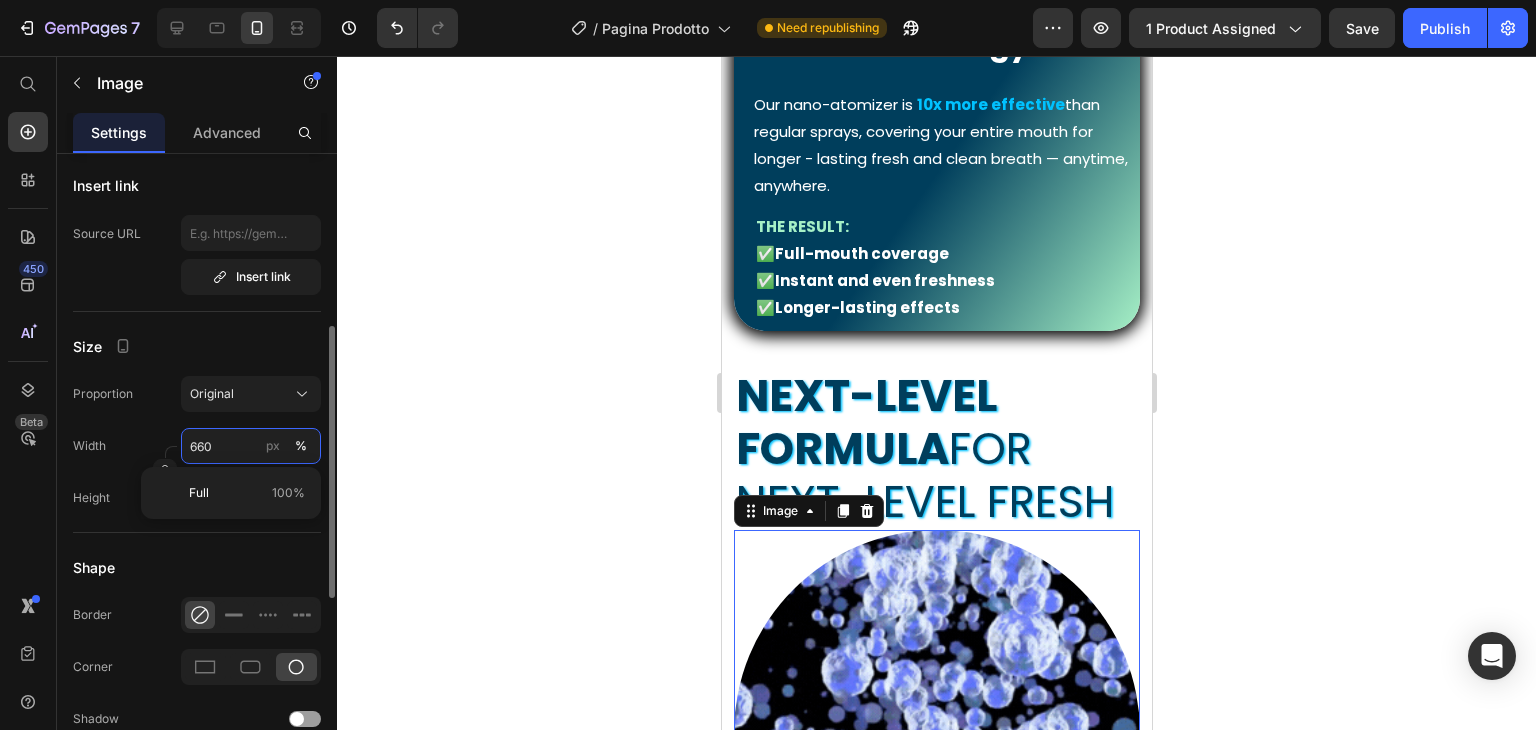type on "60" 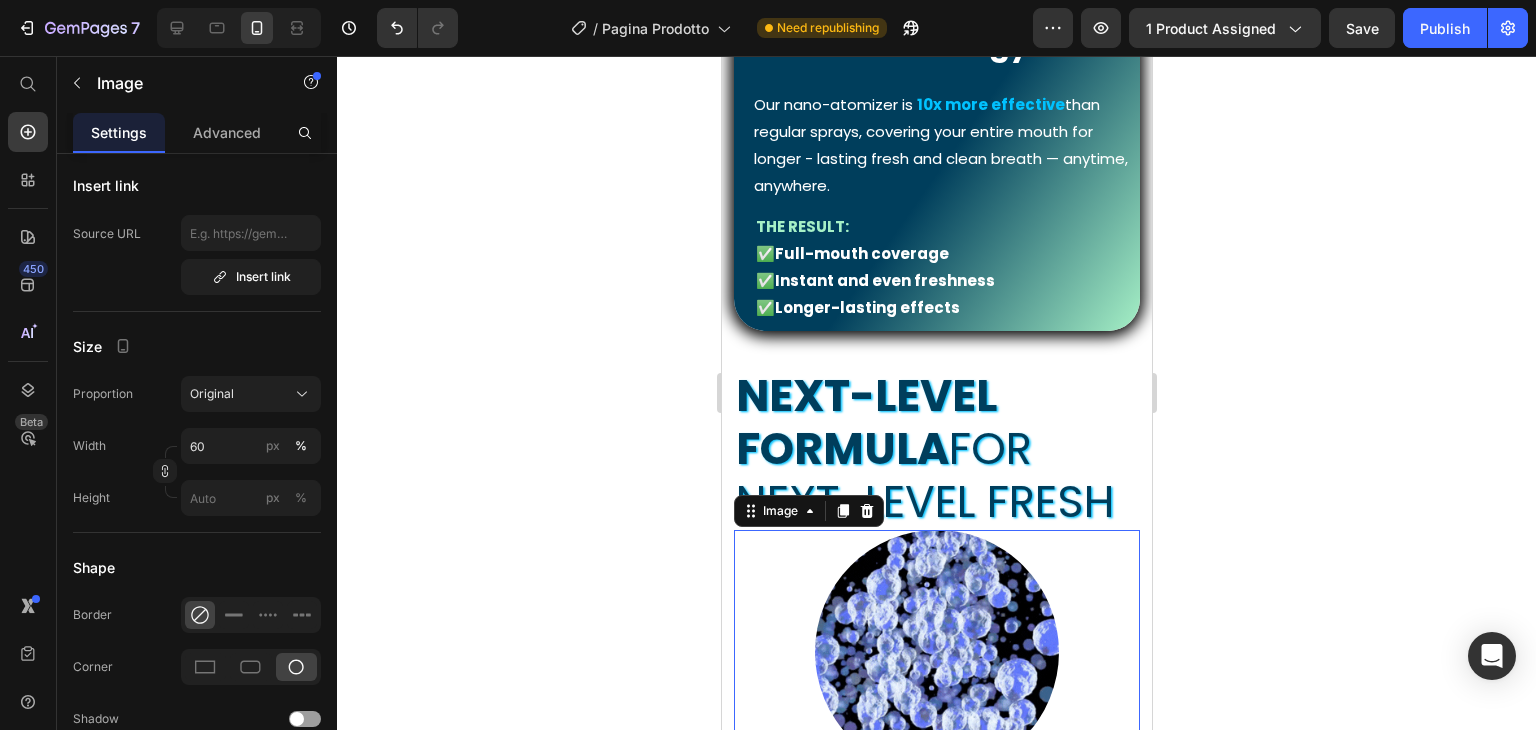 click 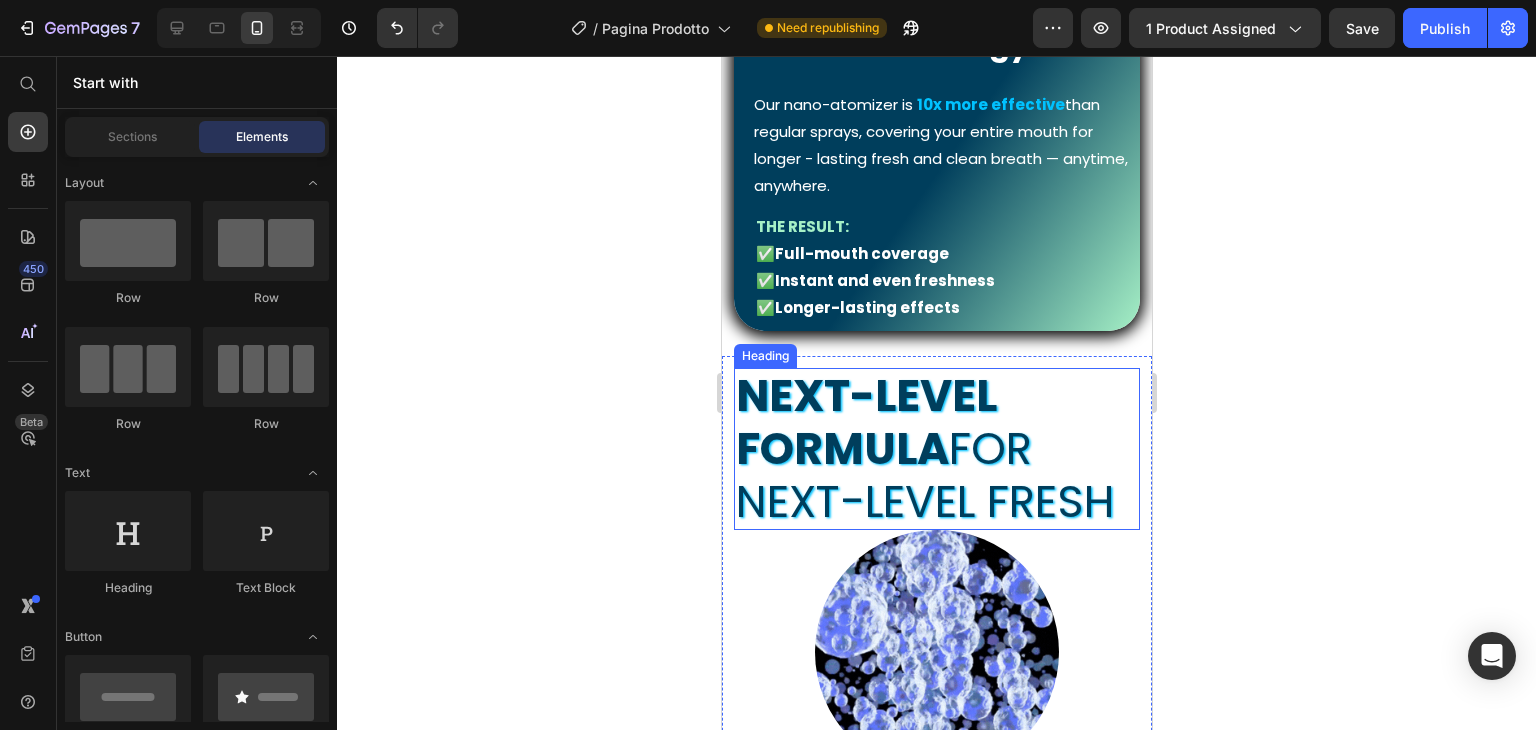 scroll, scrollTop: 1600, scrollLeft: 0, axis: vertical 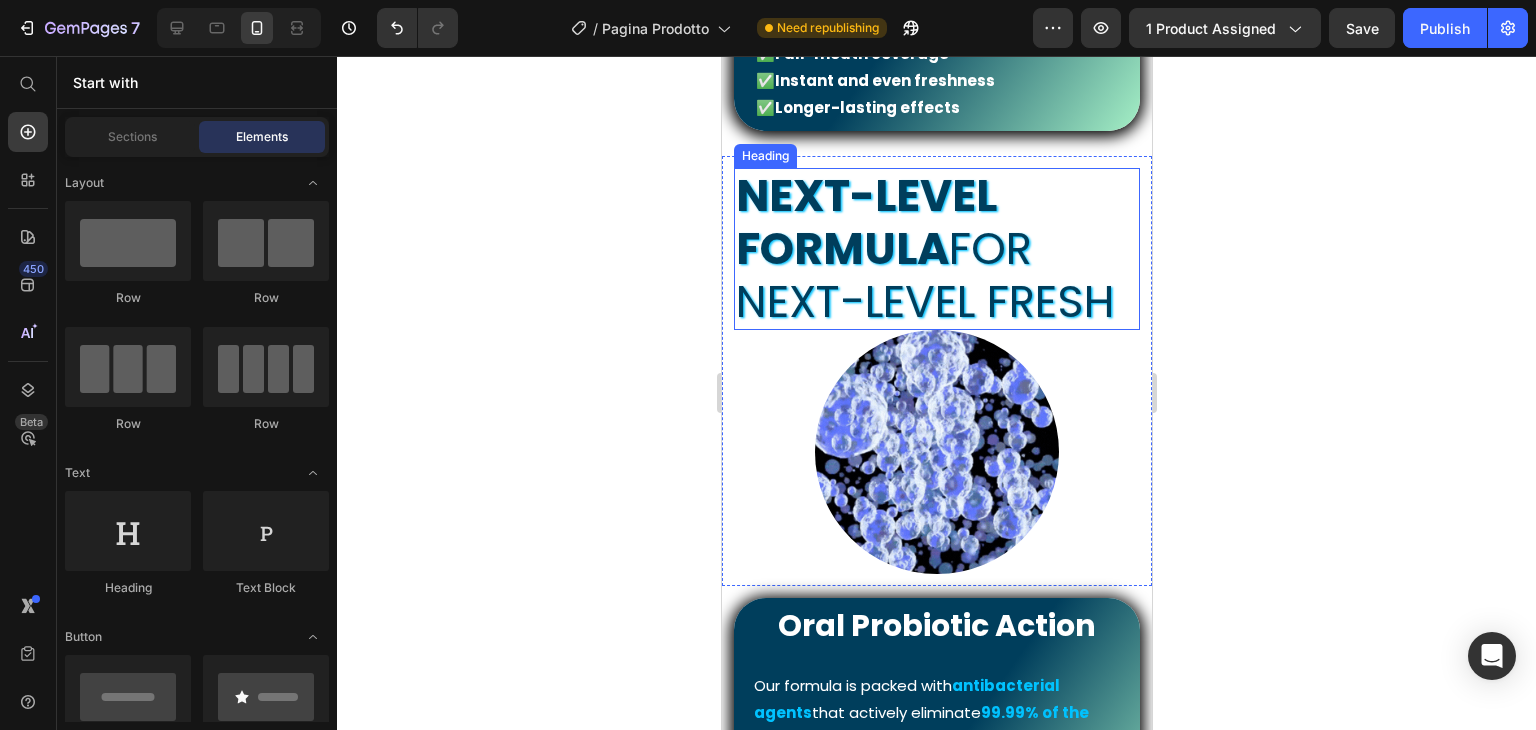 click on "Next-level formula  for next-level fresh" at bounding box center [936, 249] 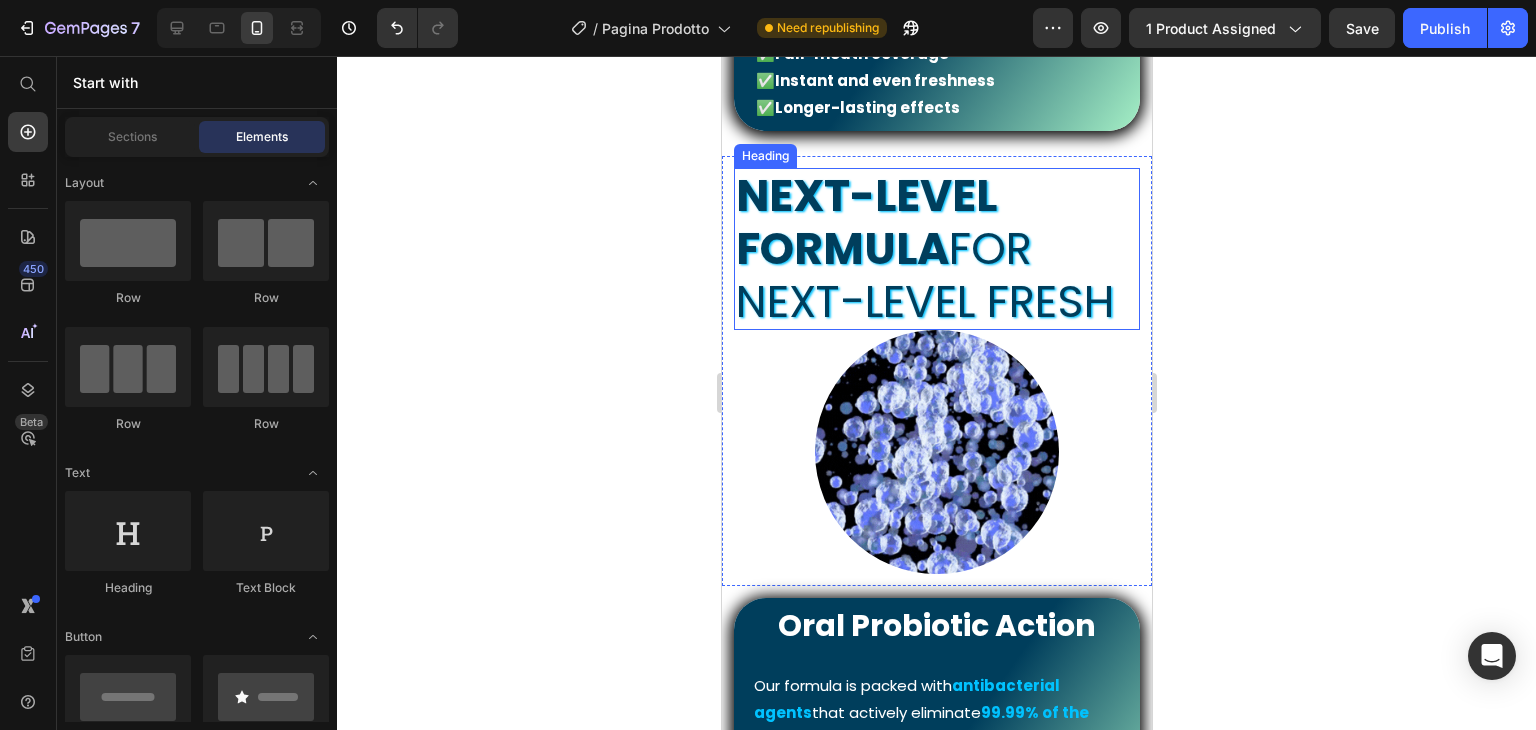 scroll, scrollTop: 0, scrollLeft: 0, axis: both 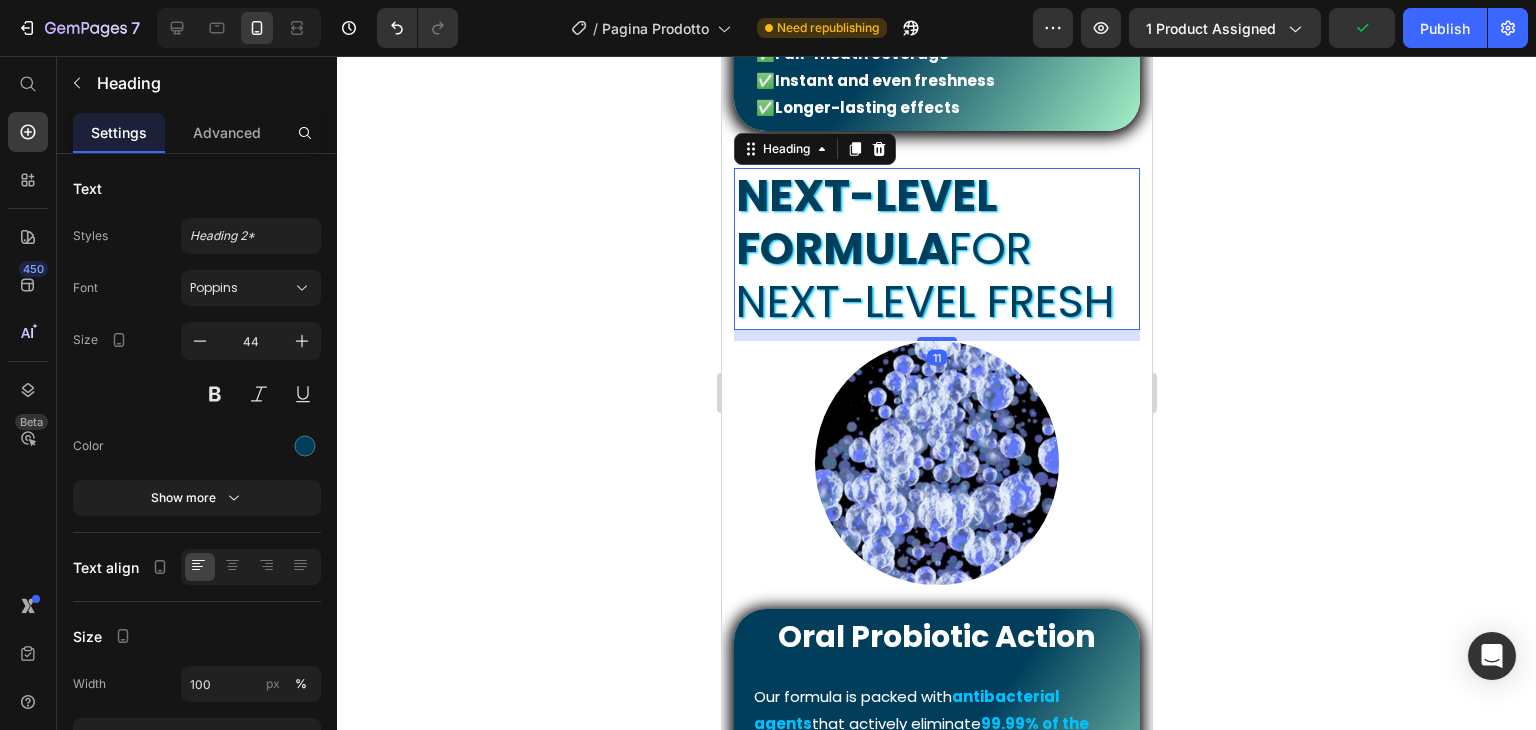 drag, startPoint x: 926, startPoint y: 314, endPoint x: 926, endPoint y: 325, distance: 11 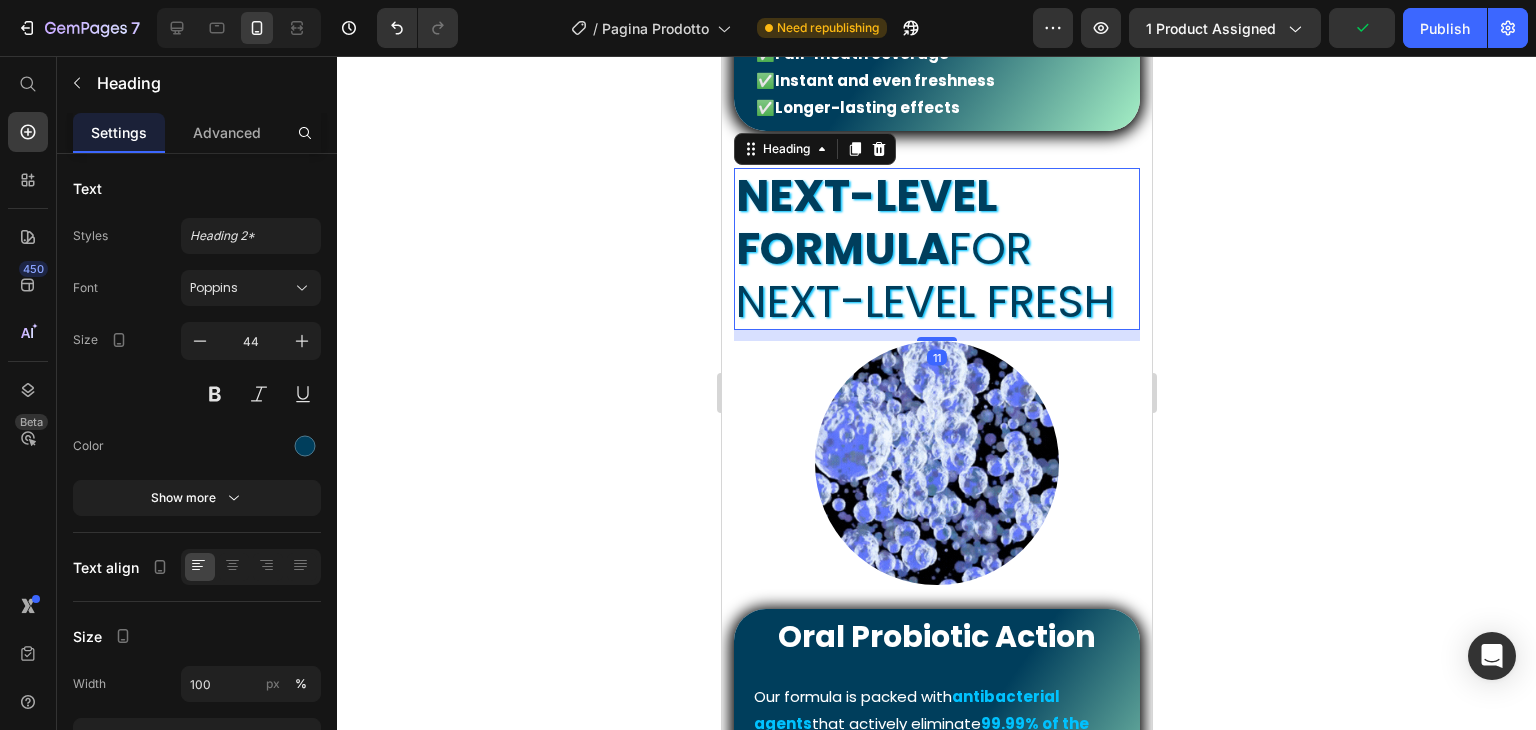 click at bounding box center [936, 339] 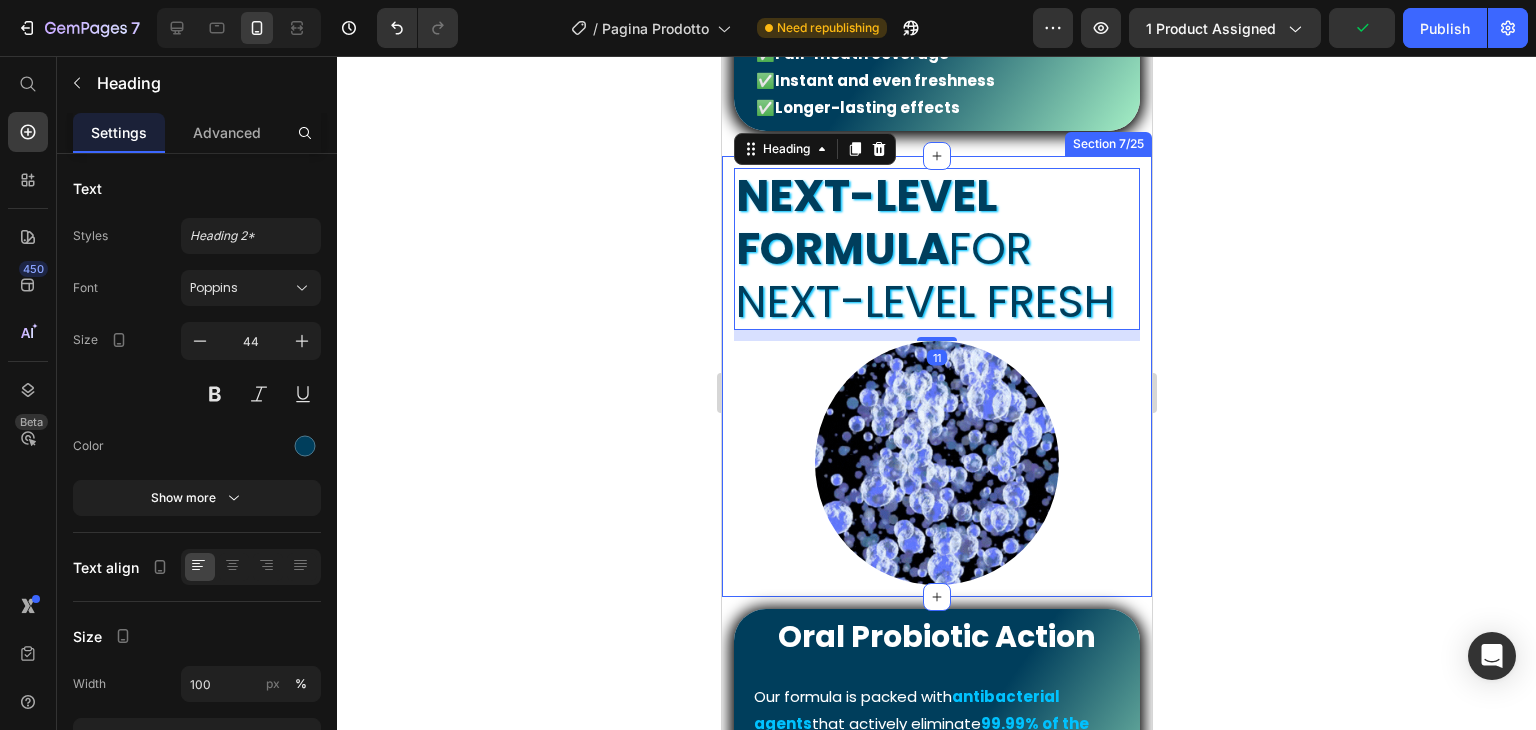 click 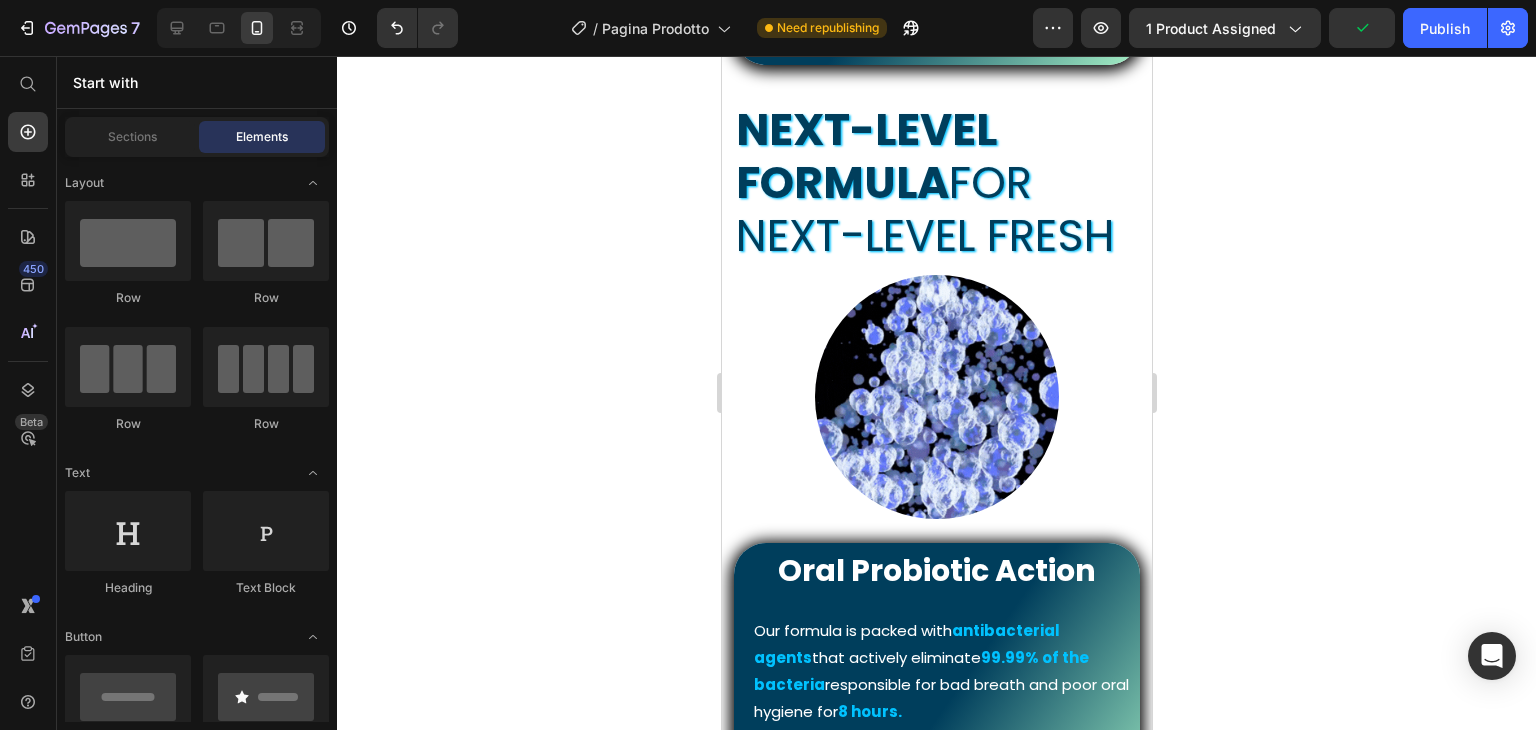scroll, scrollTop: 1700, scrollLeft: 0, axis: vertical 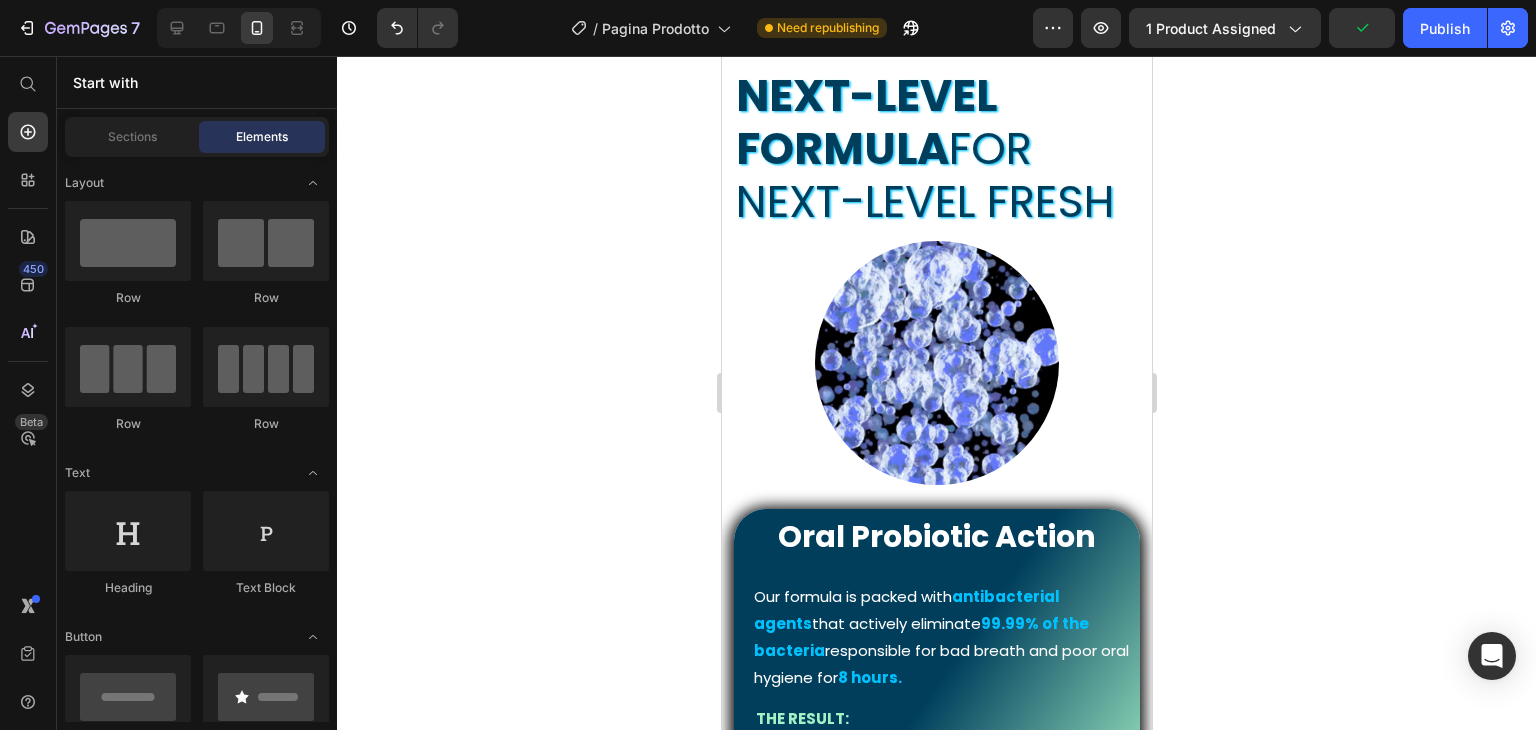 click 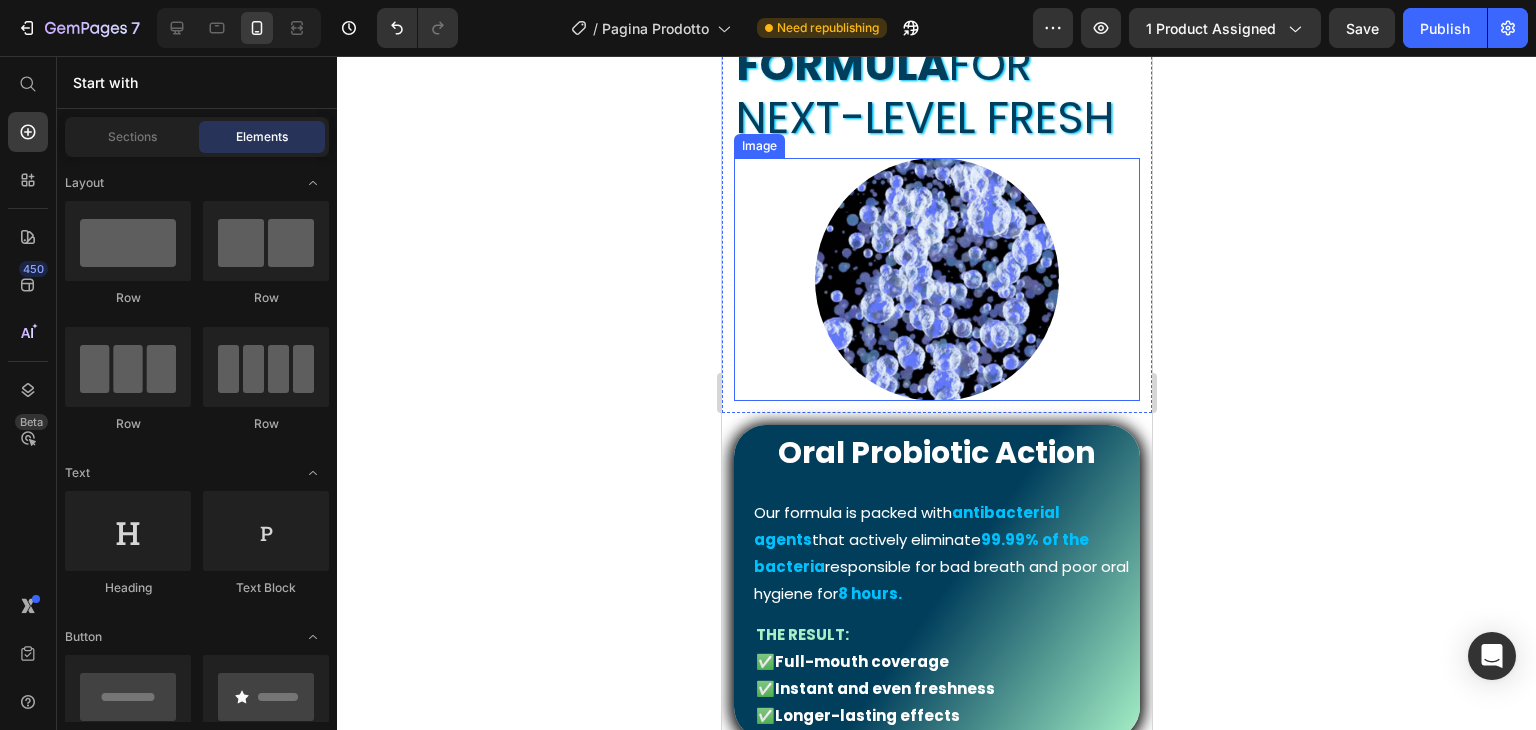 scroll, scrollTop: 1800, scrollLeft: 0, axis: vertical 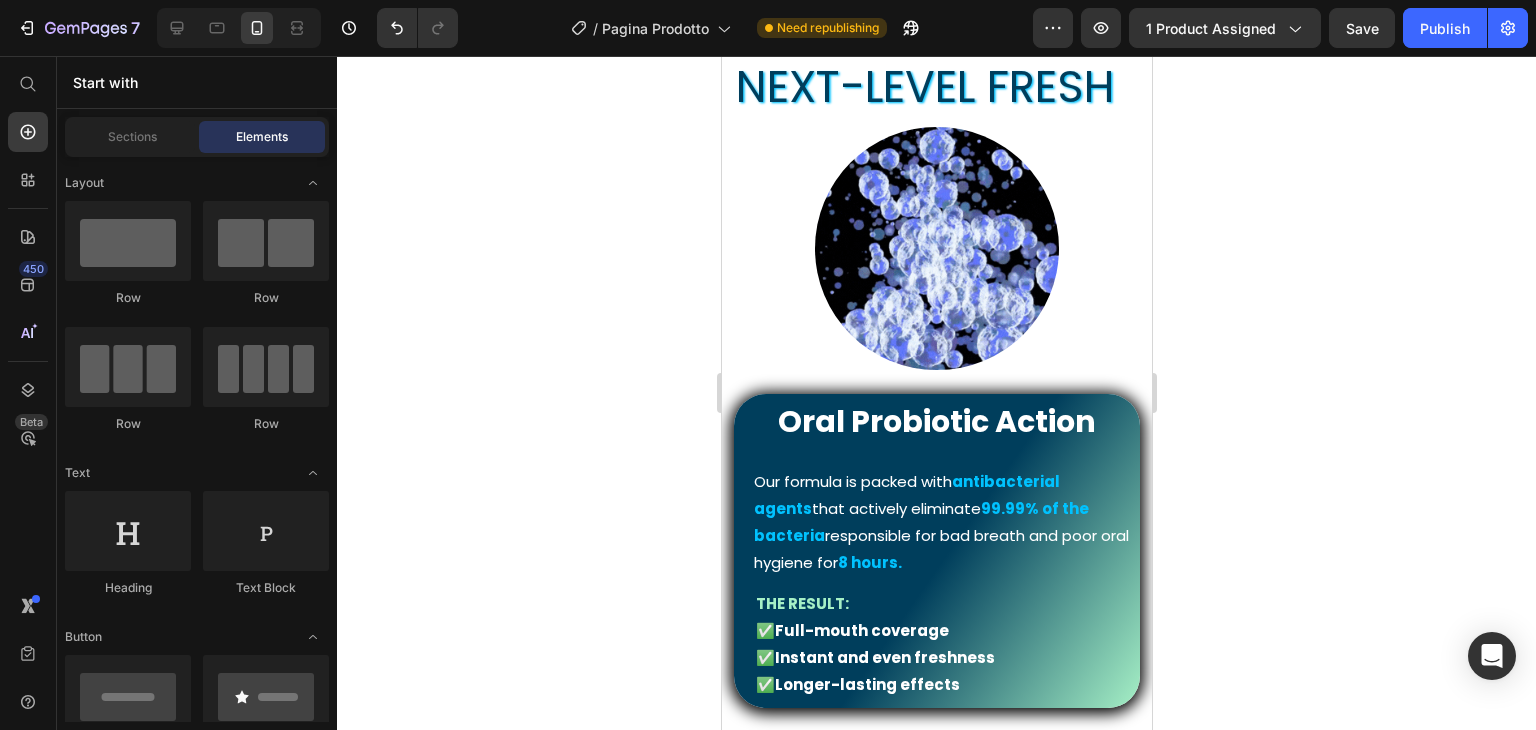 click 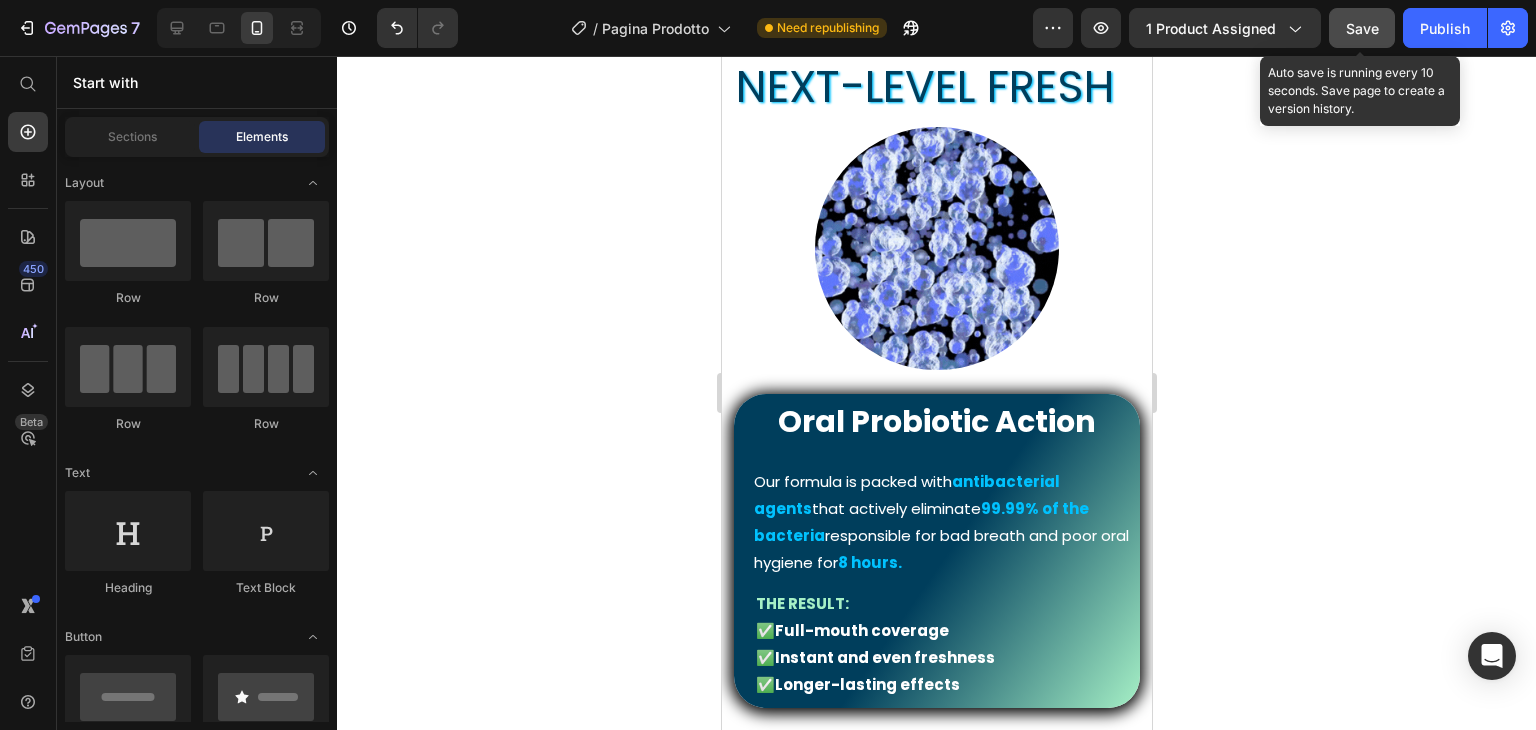click on "Save" 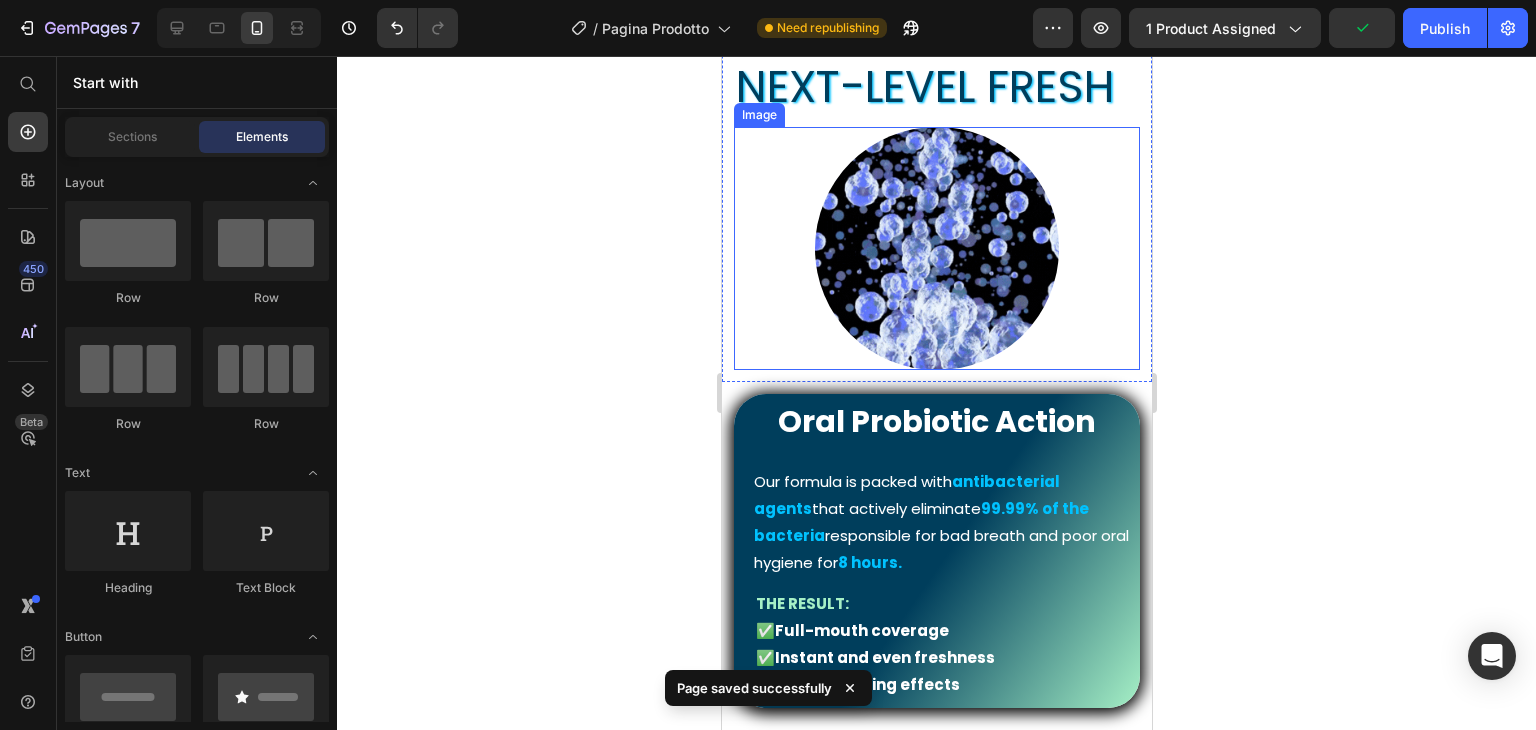 click at bounding box center [936, 249] 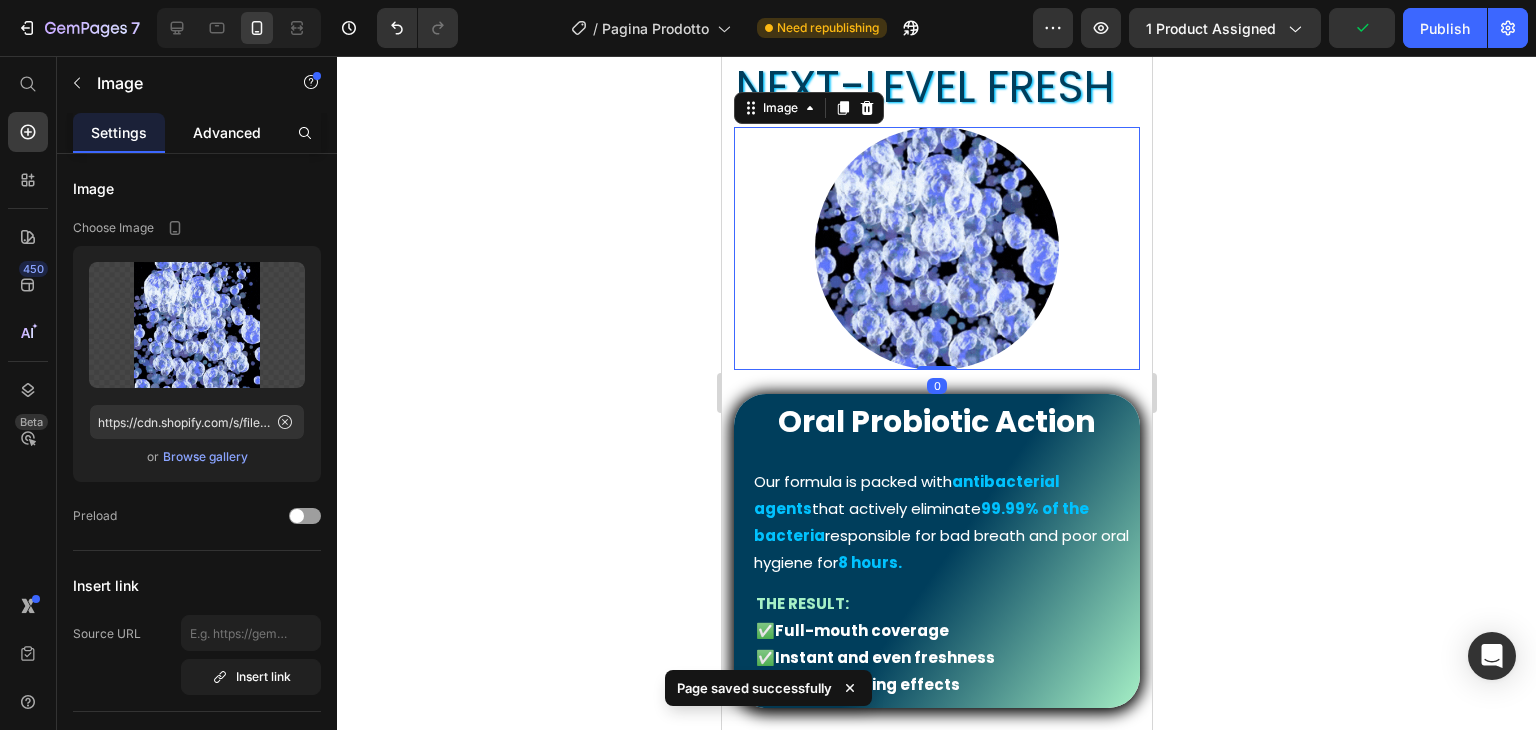 click on "Advanced" at bounding box center (227, 132) 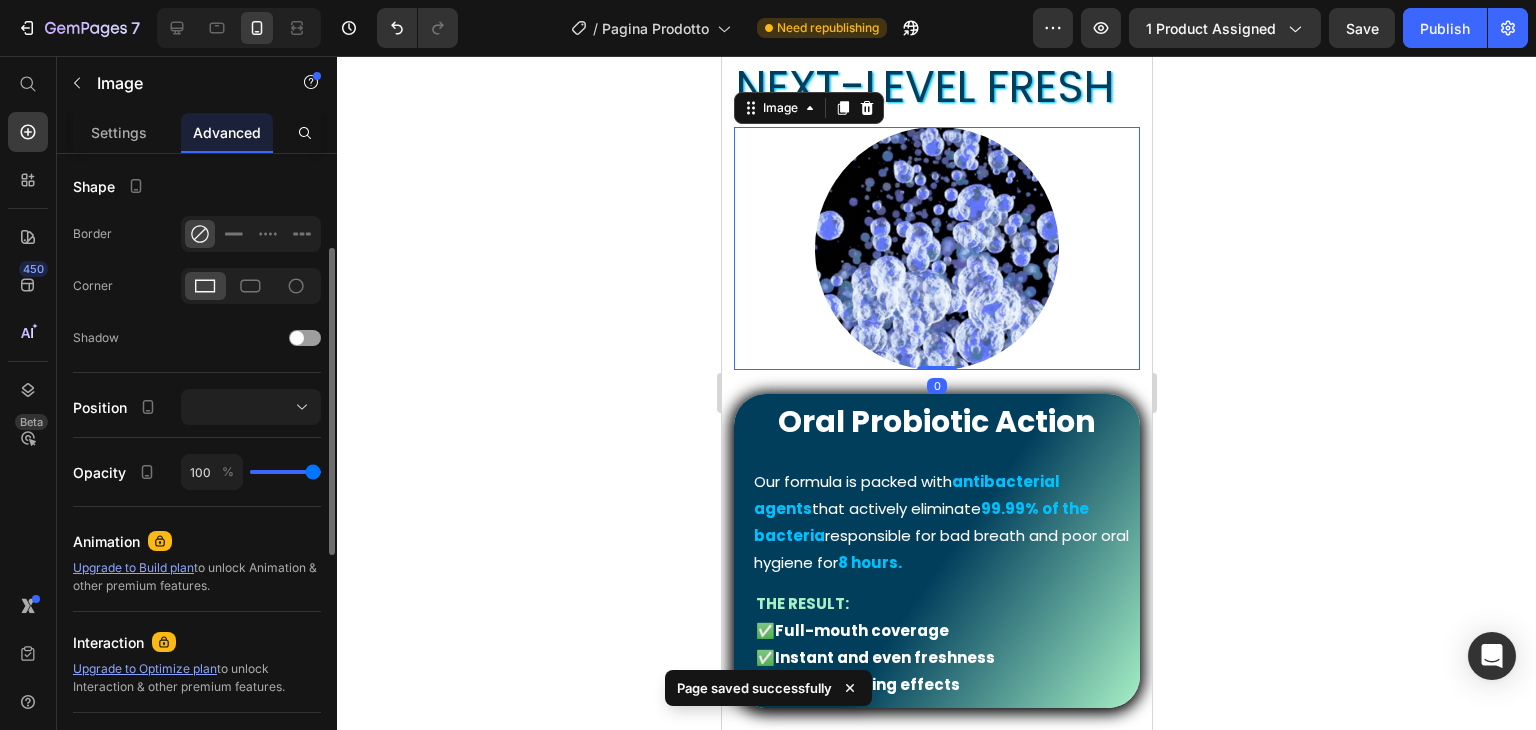 scroll, scrollTop: 600, scrollLeft: 0, axis: vertical 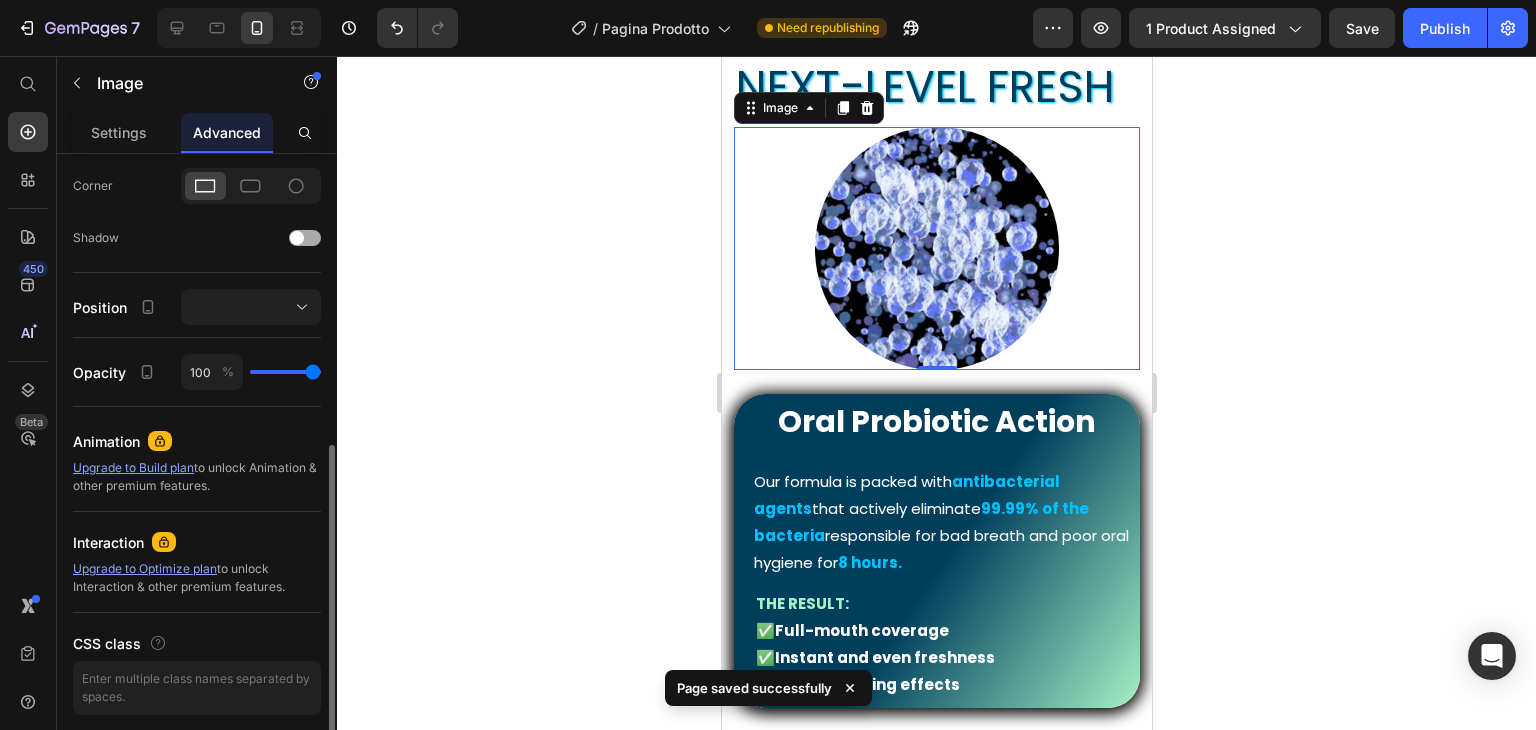 click at bounding box center (305, 238) 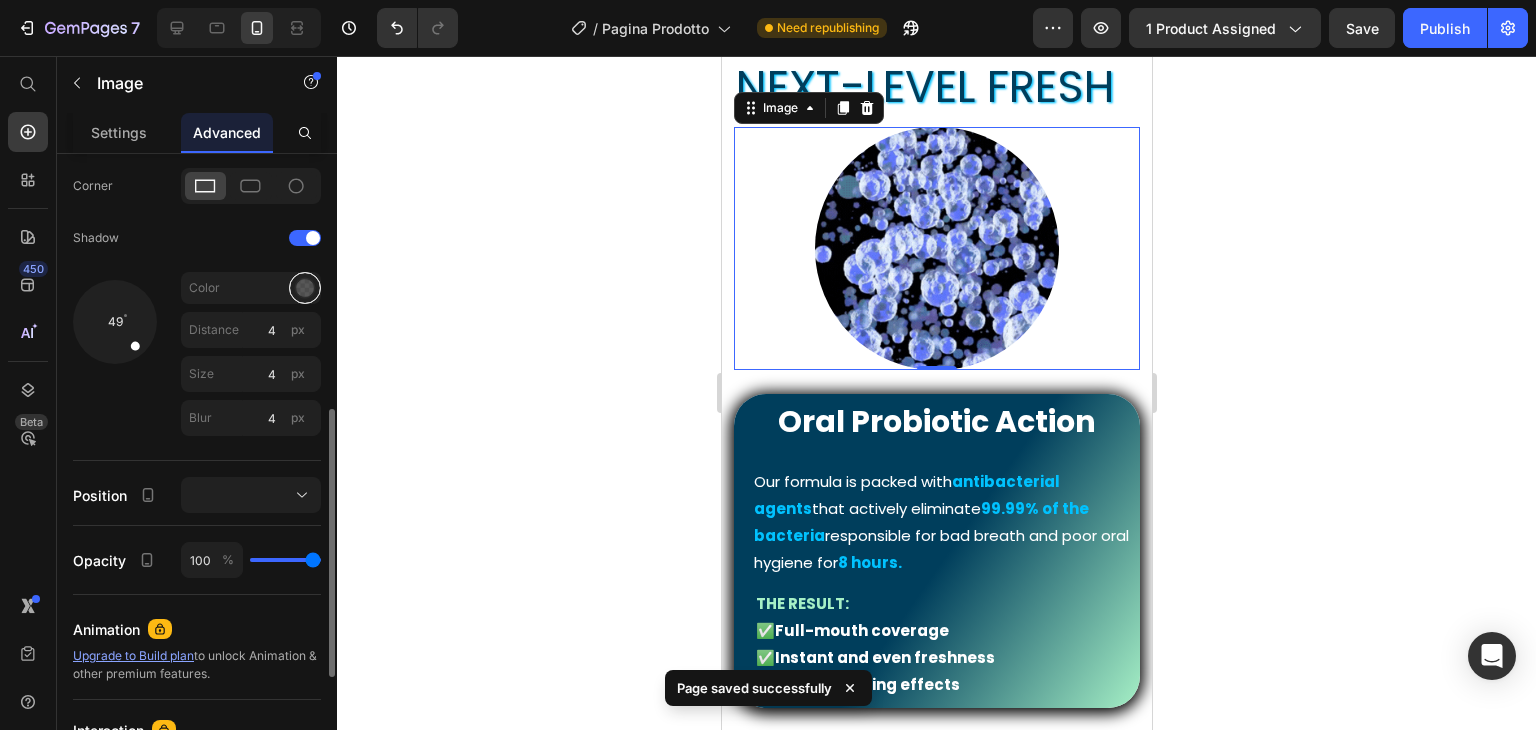 click at bounding box center (305, 288) 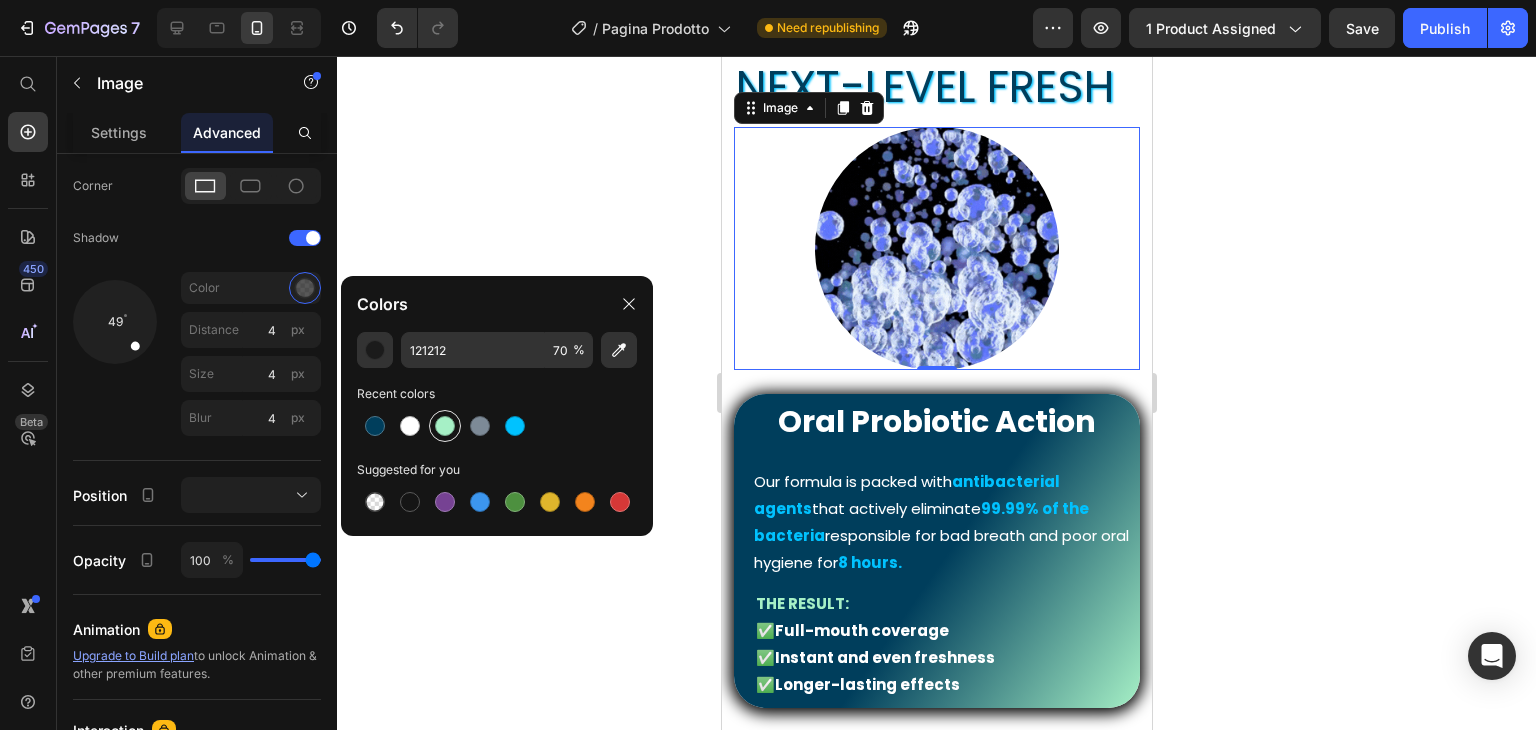 click at bounding box center (445, 426) 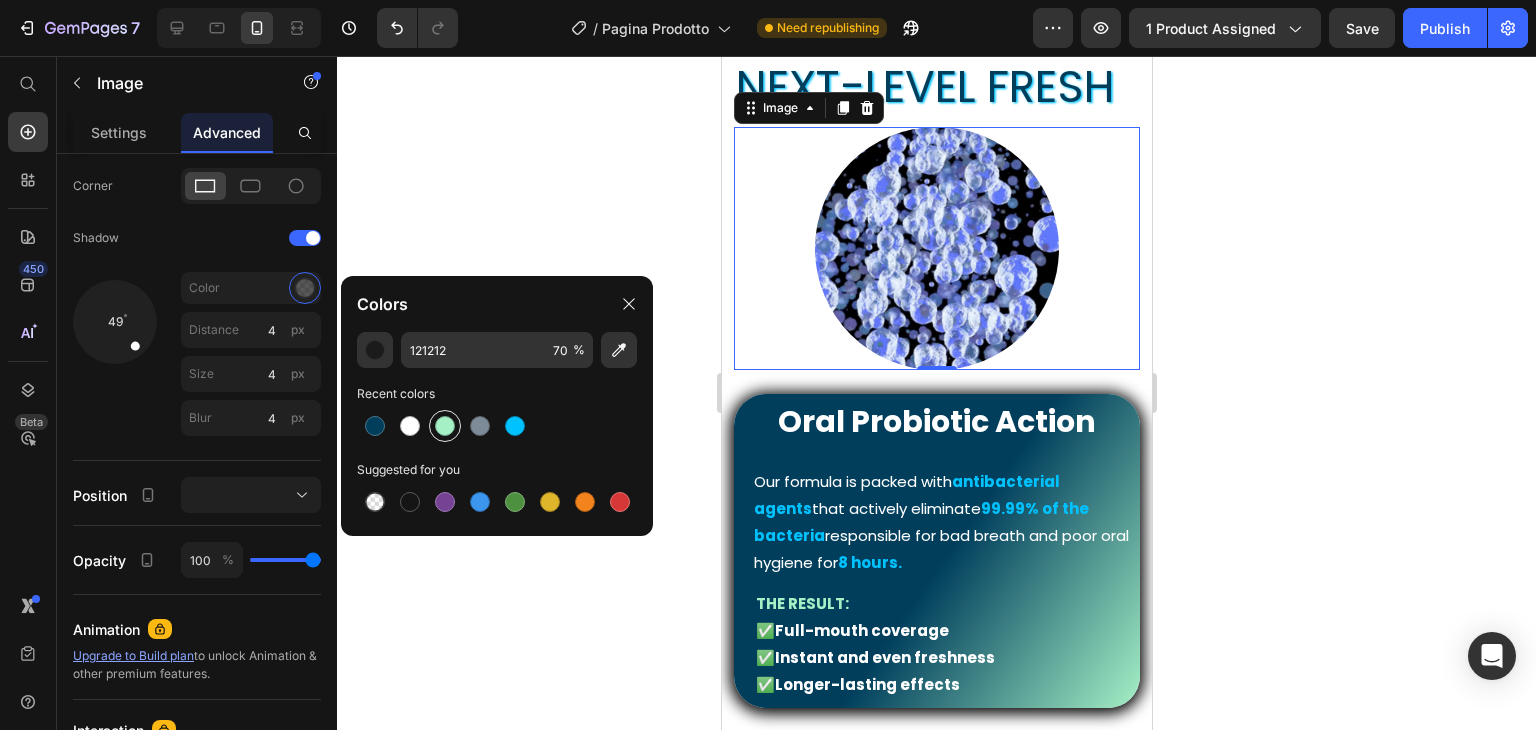 type on "A6F0C6" 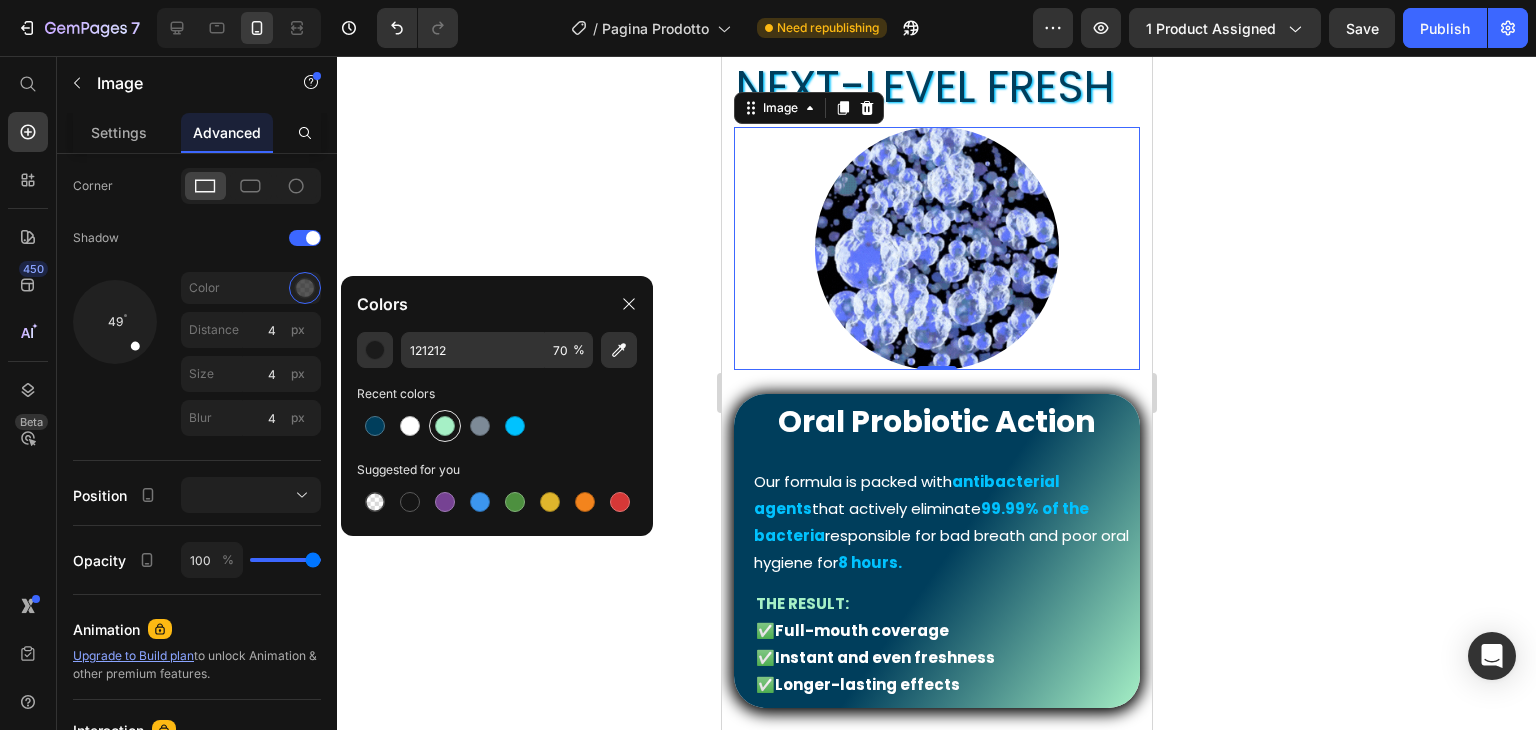 type on "100" 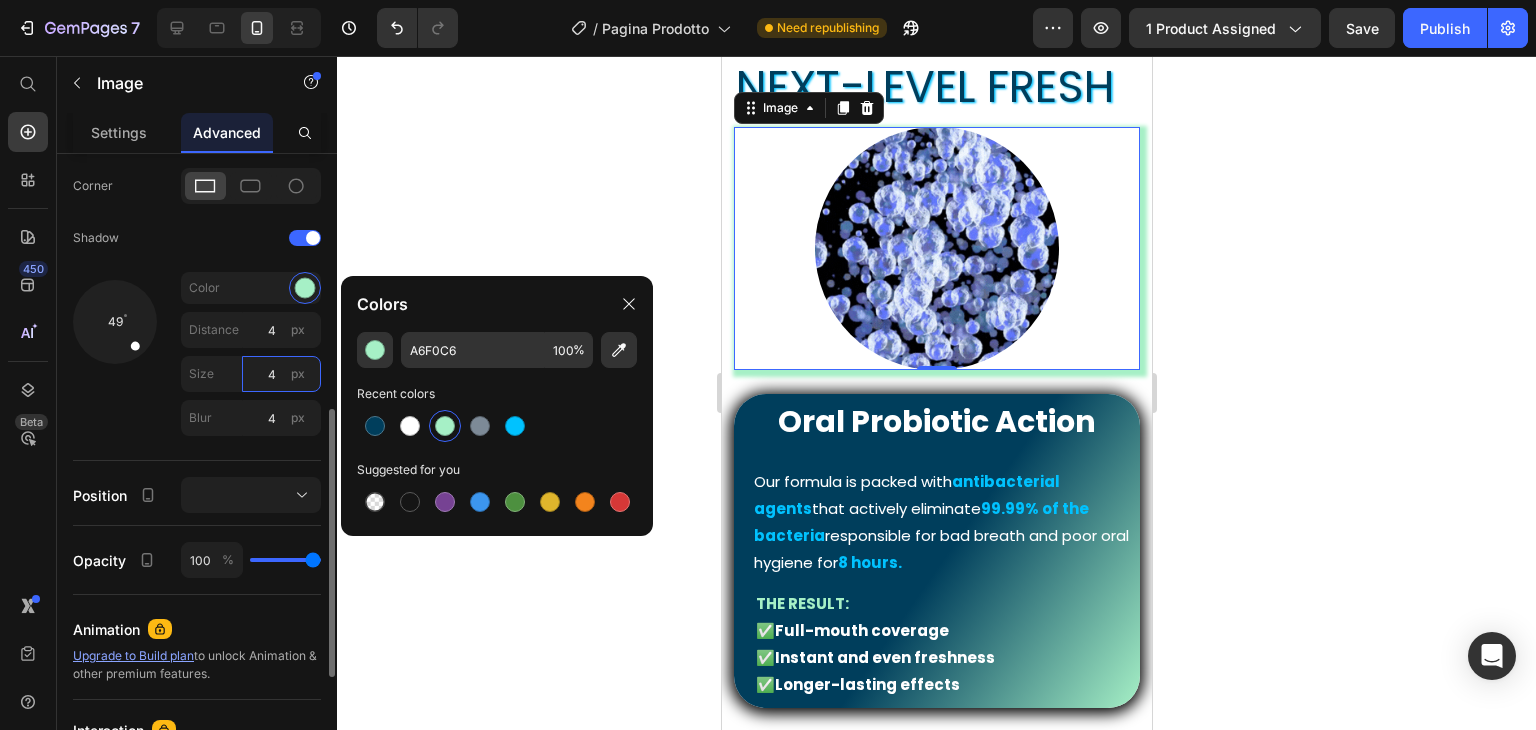 click on "4" at bounding box center [281, 374] 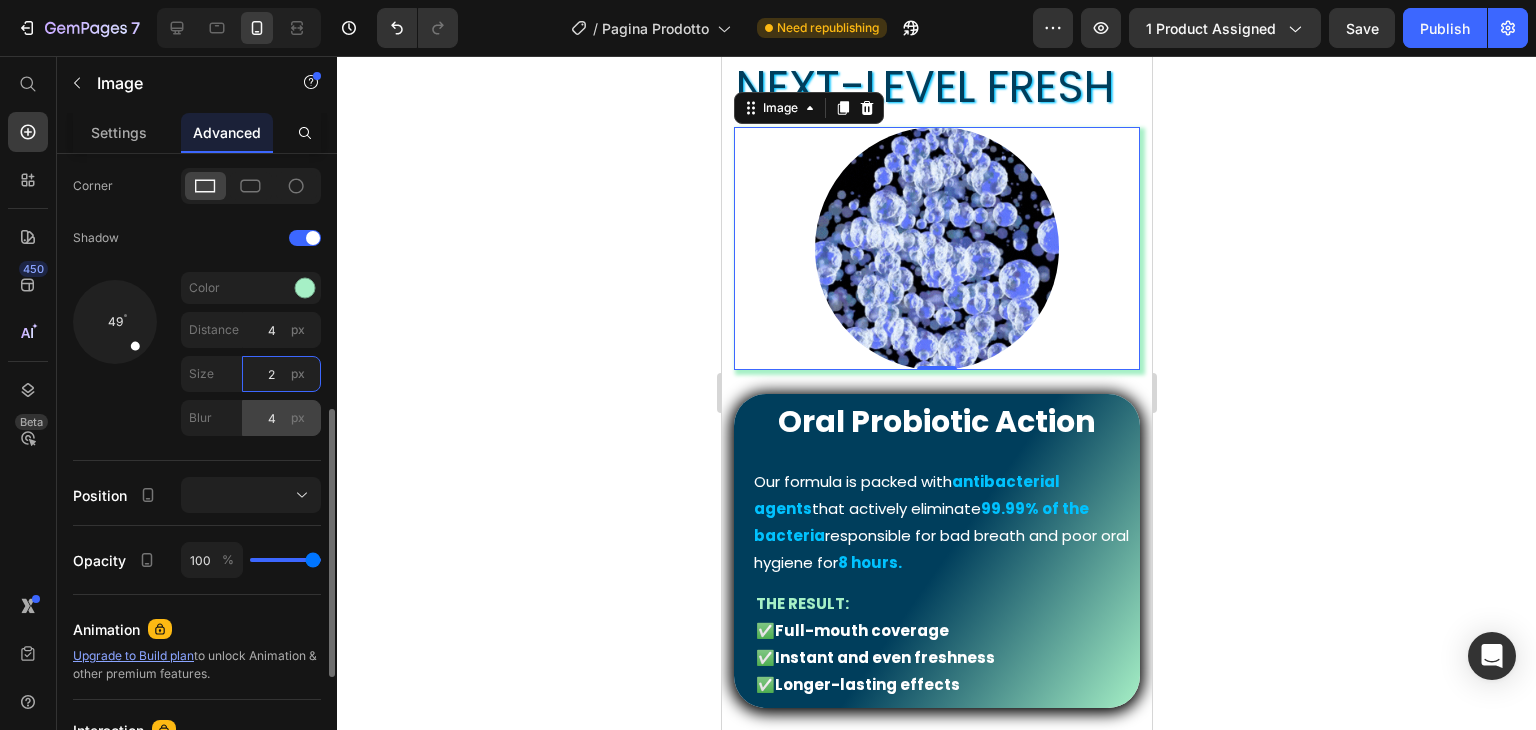 type on "2" 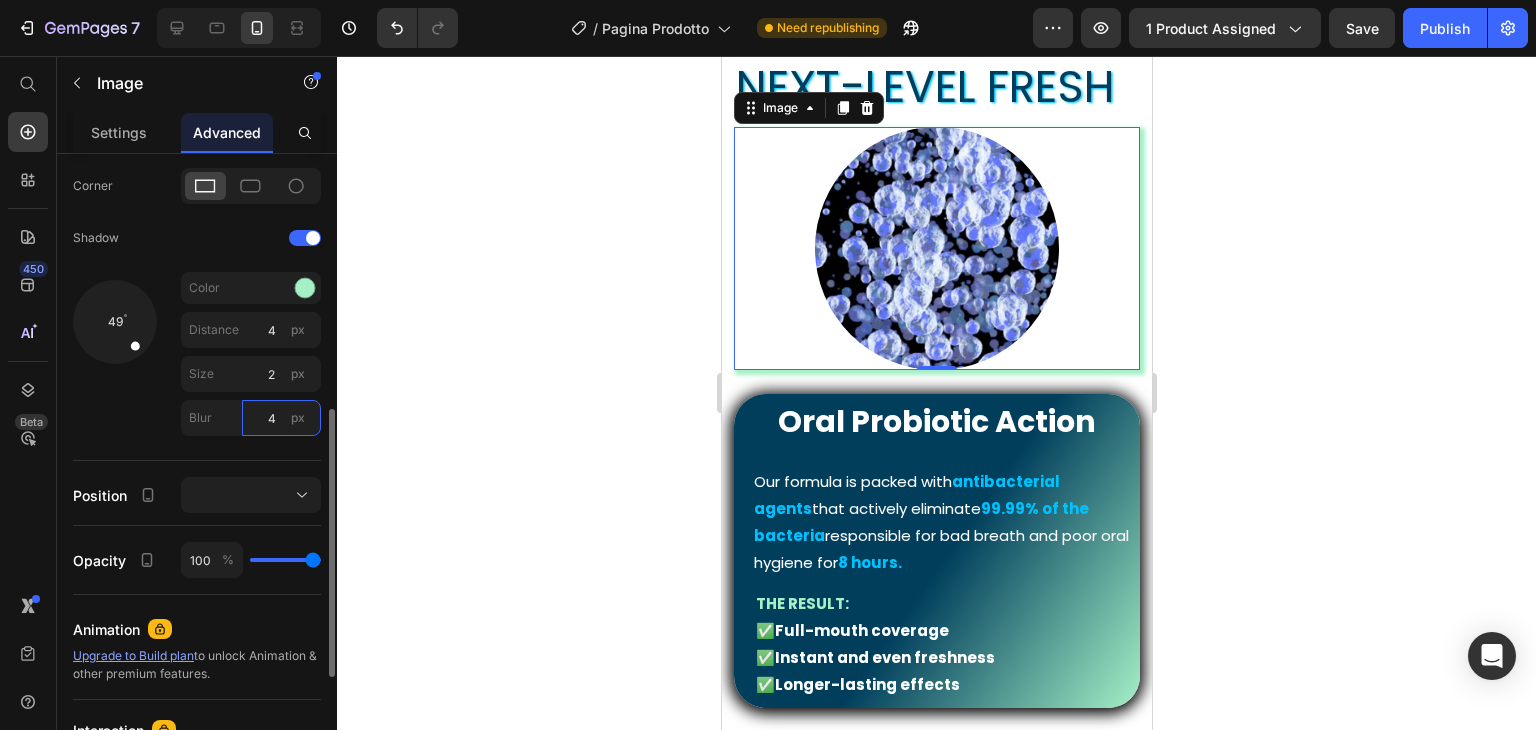 type on "2" 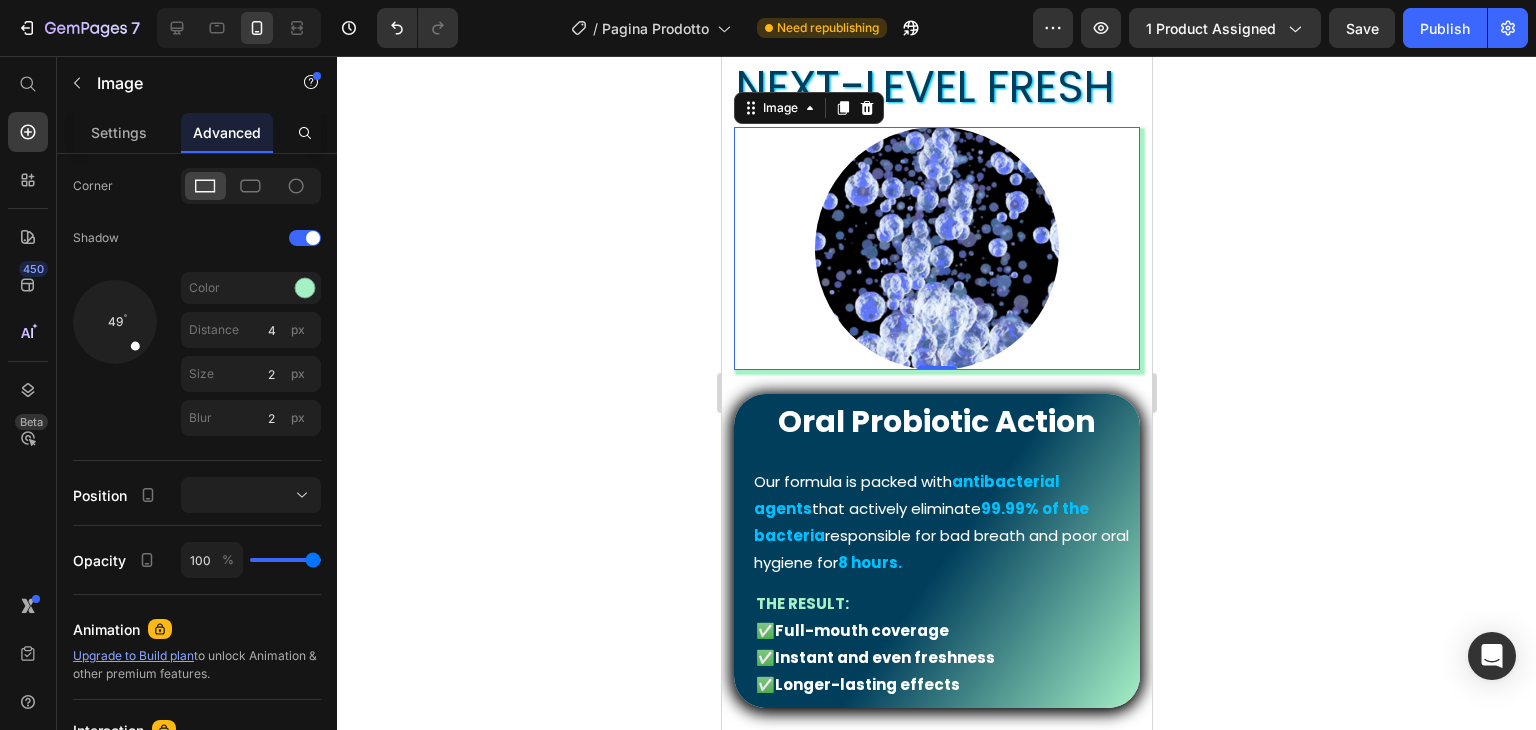 click 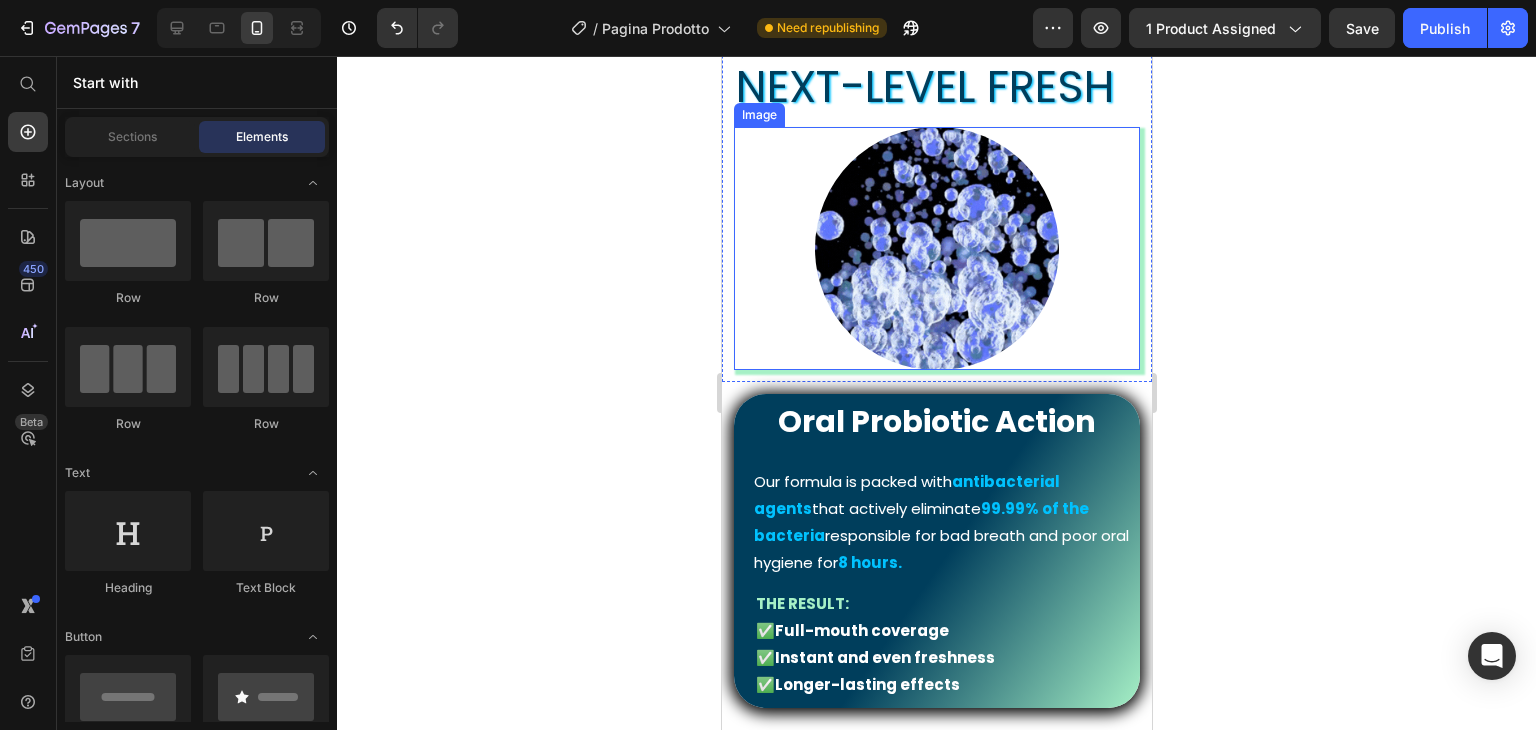 click at bounding box center [936, 249] 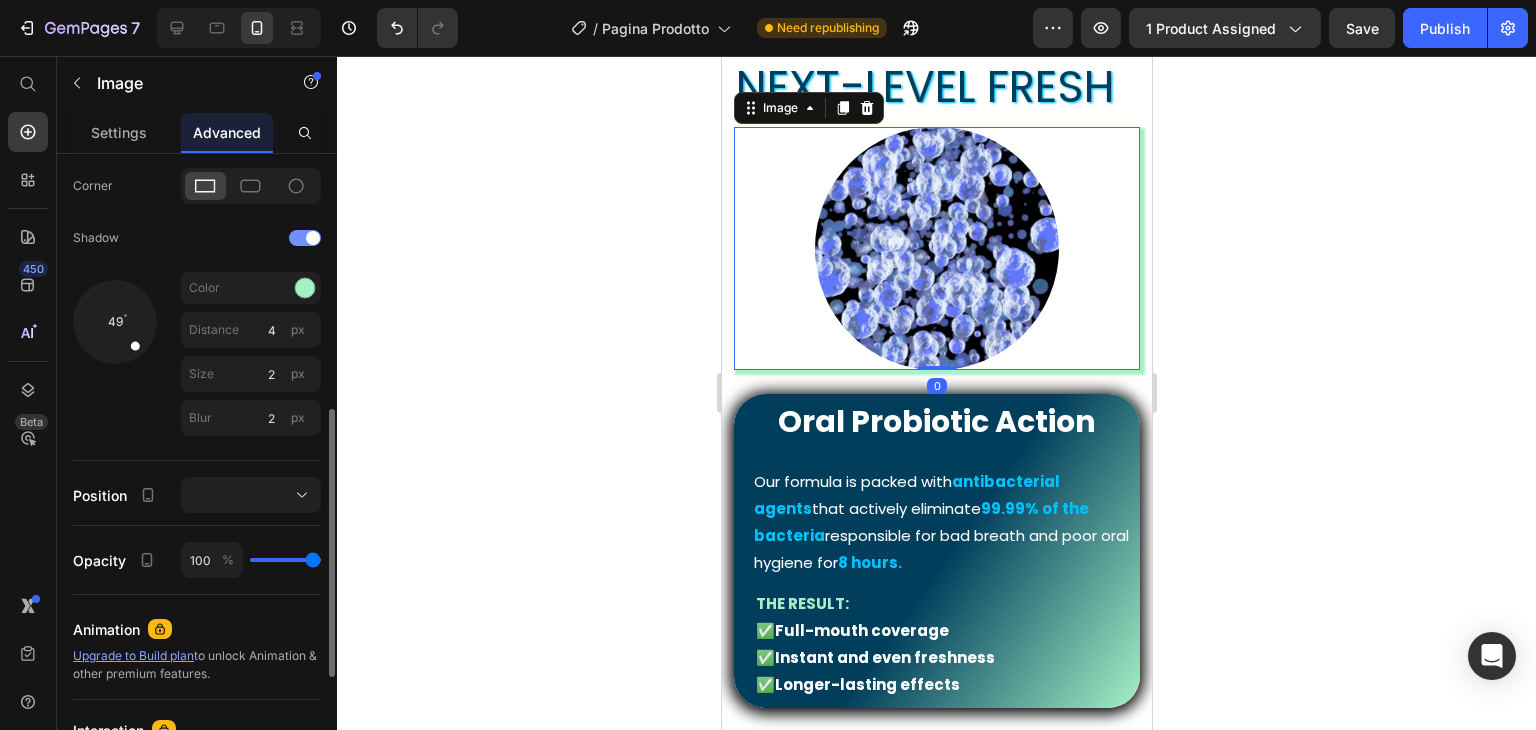 click at bounding box center [305, 238] 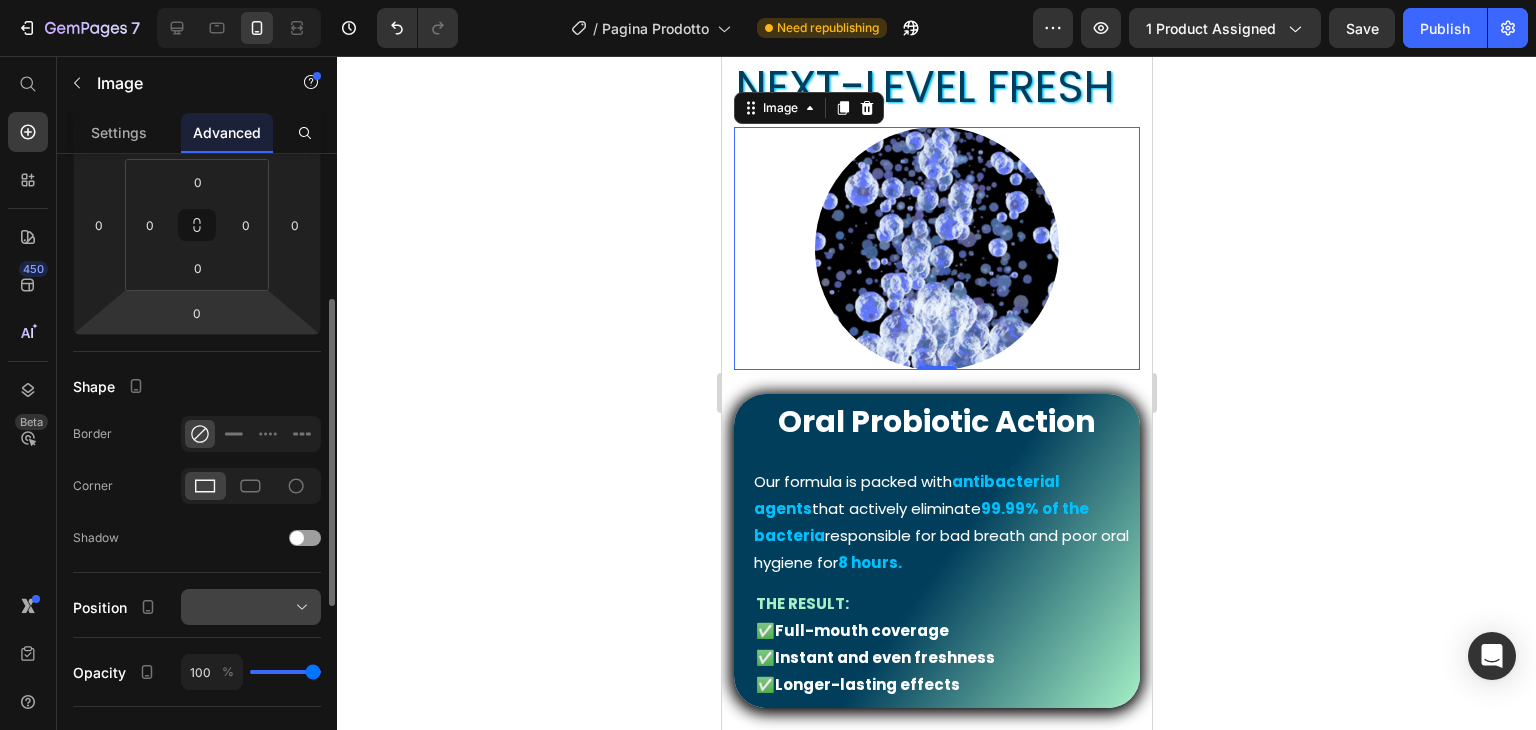 scroll, scrollTop: 100, scrollLeft: 0, axis: vertical 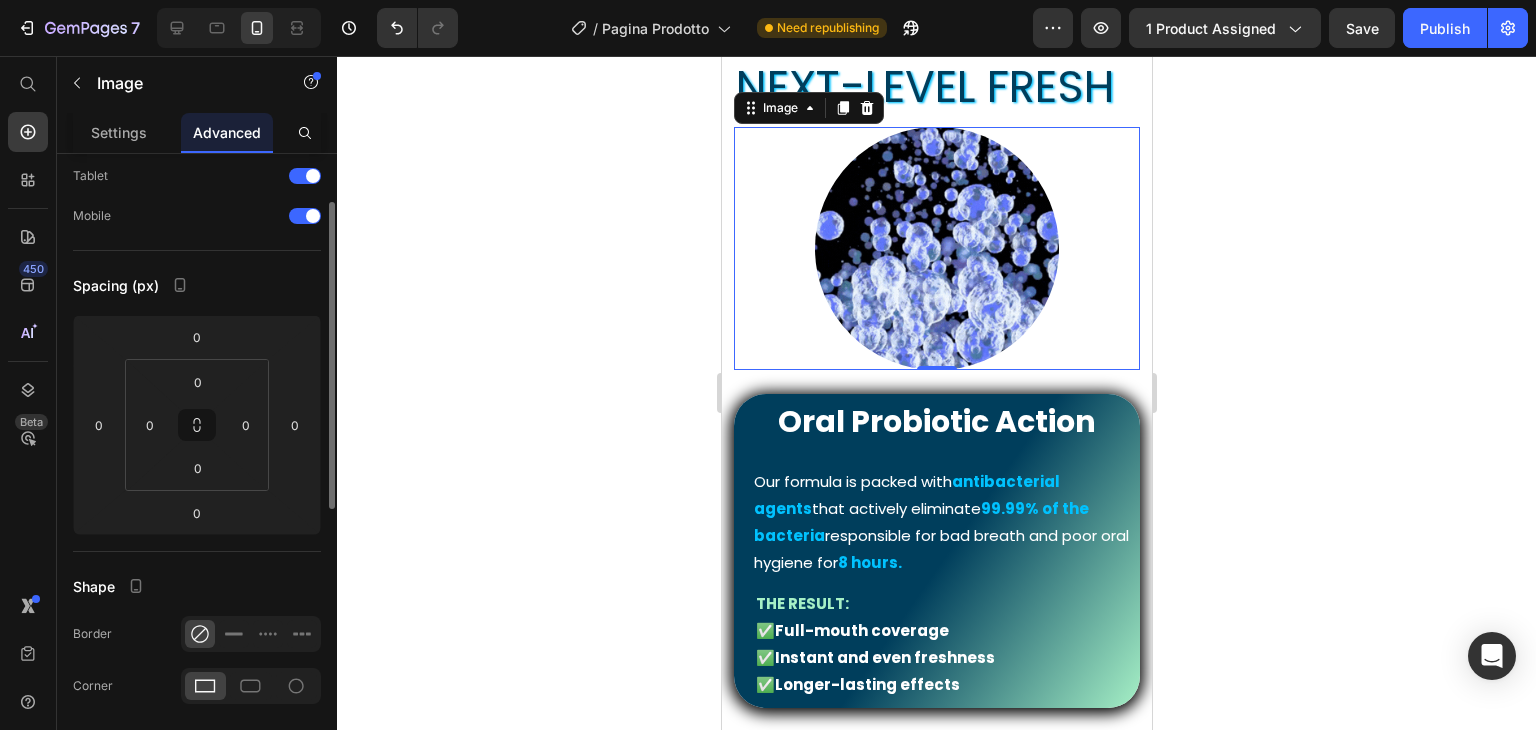 click at bounding box center [936, 249] 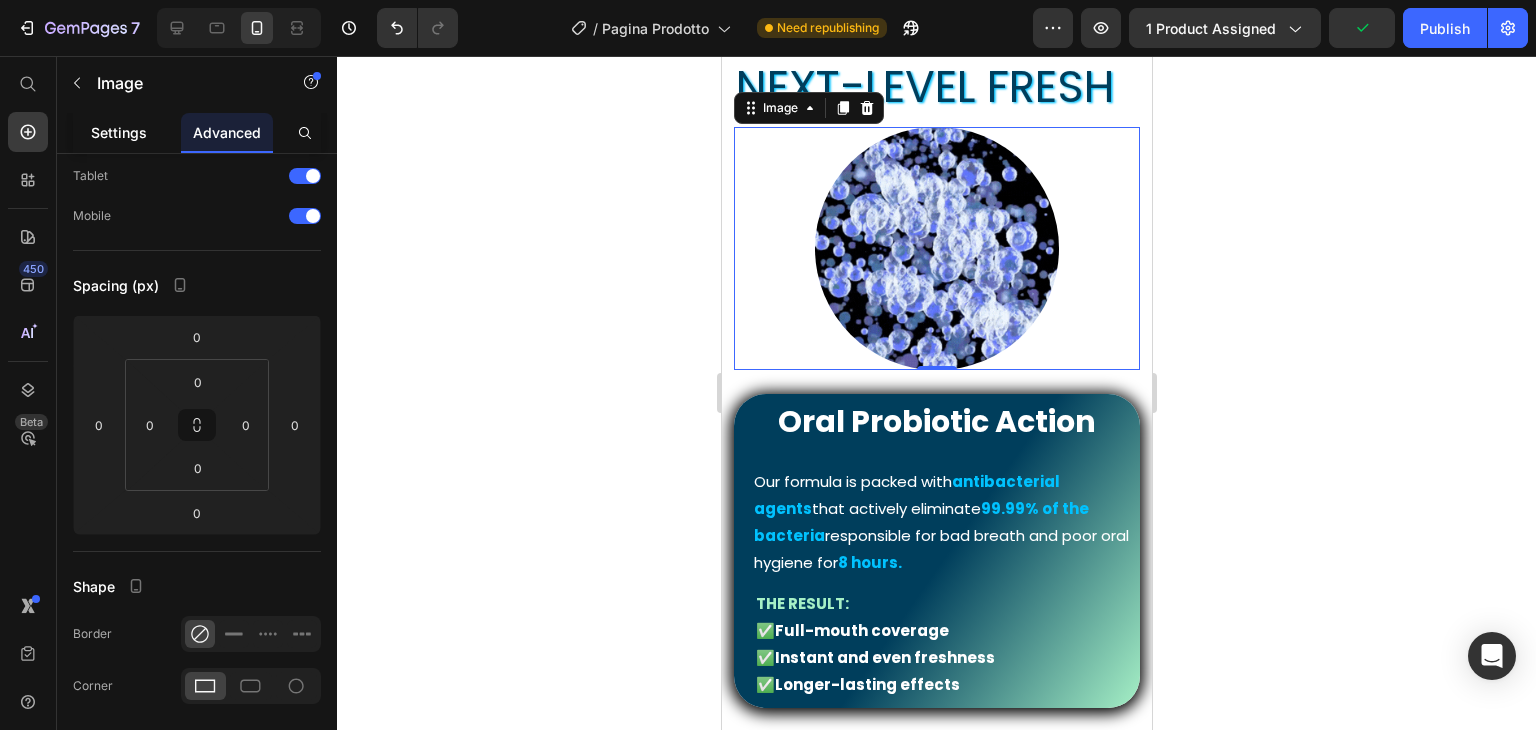 click on "Settings" at bounding box center (119, 132) 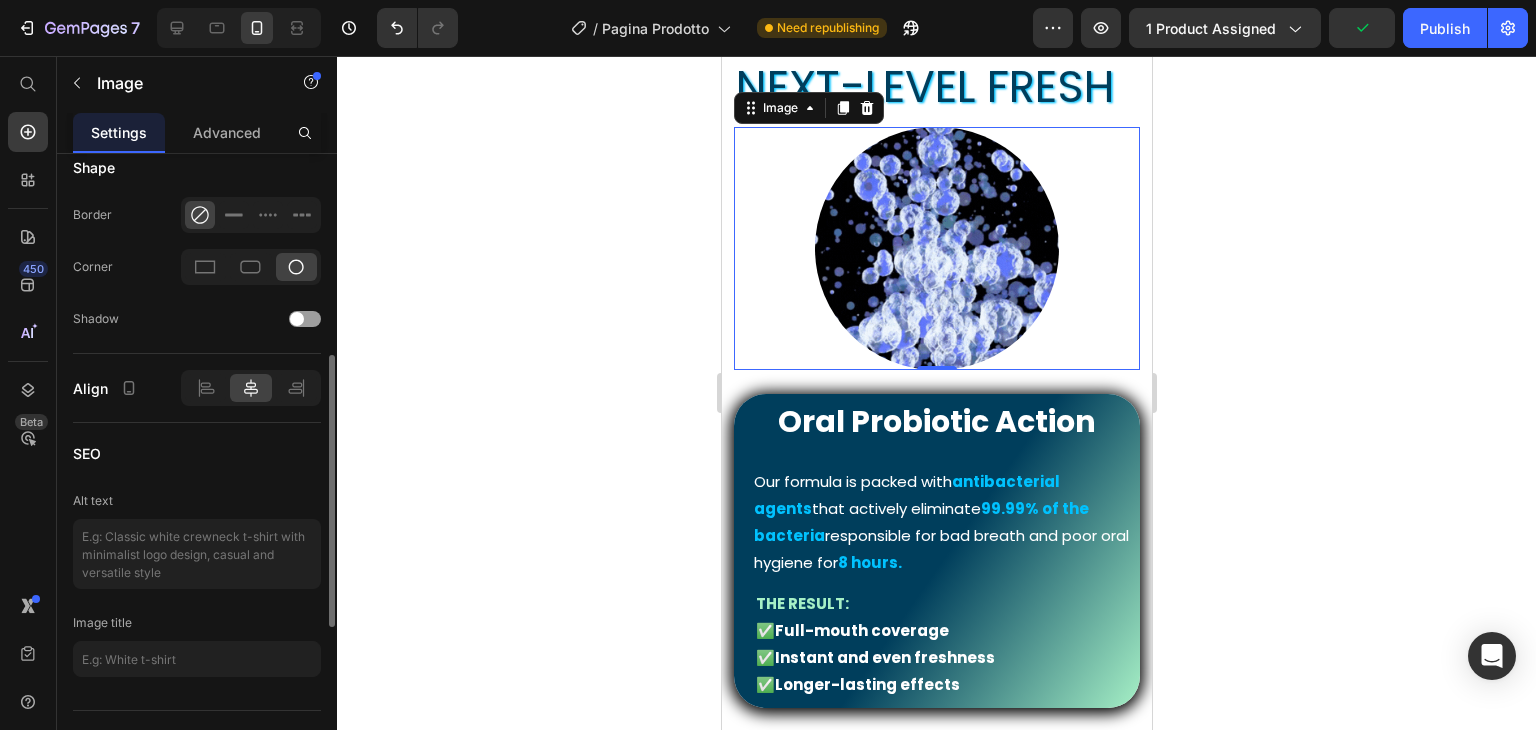 scroll, scrollTop: 700, scrollLeft: 0, axis: vertical 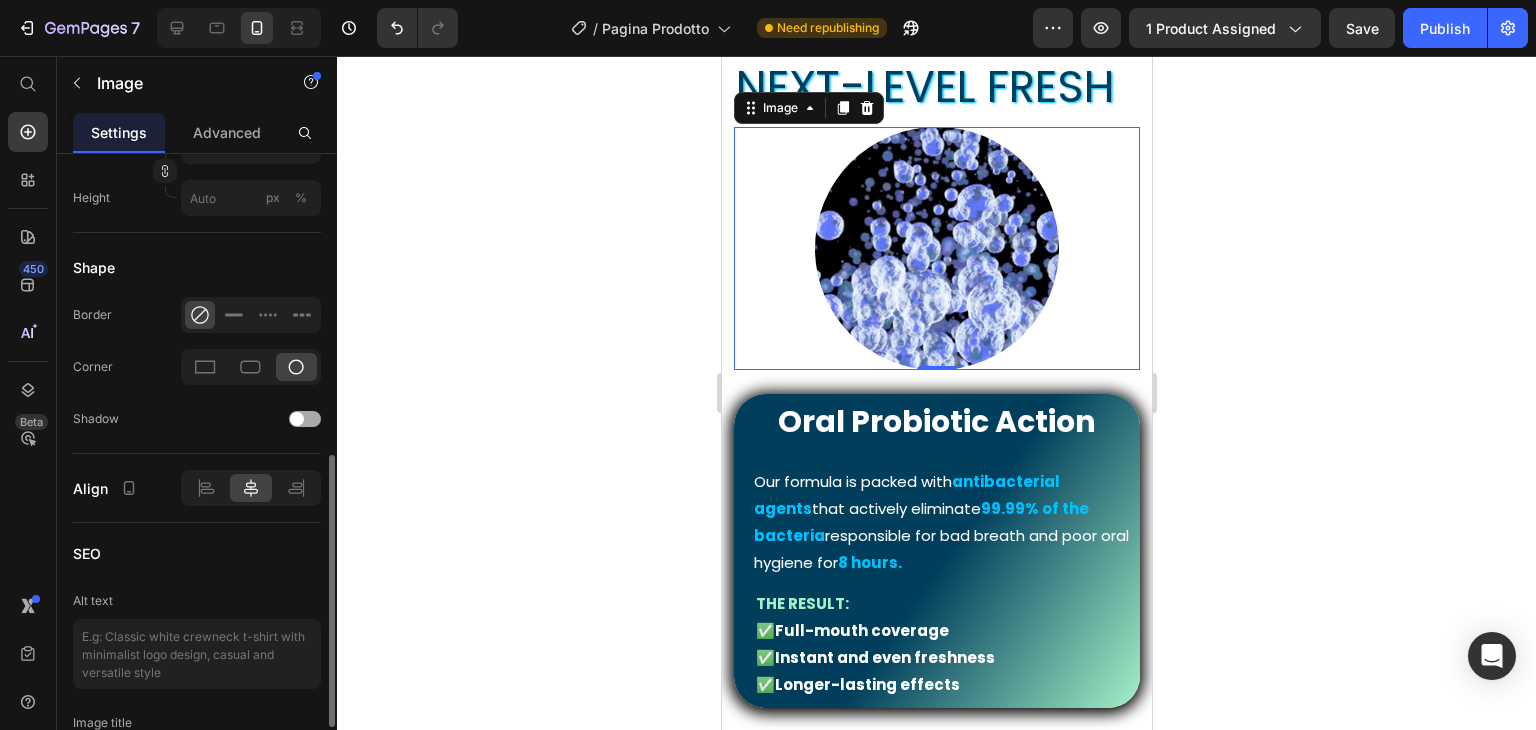 click at bounding box center (297, 419) 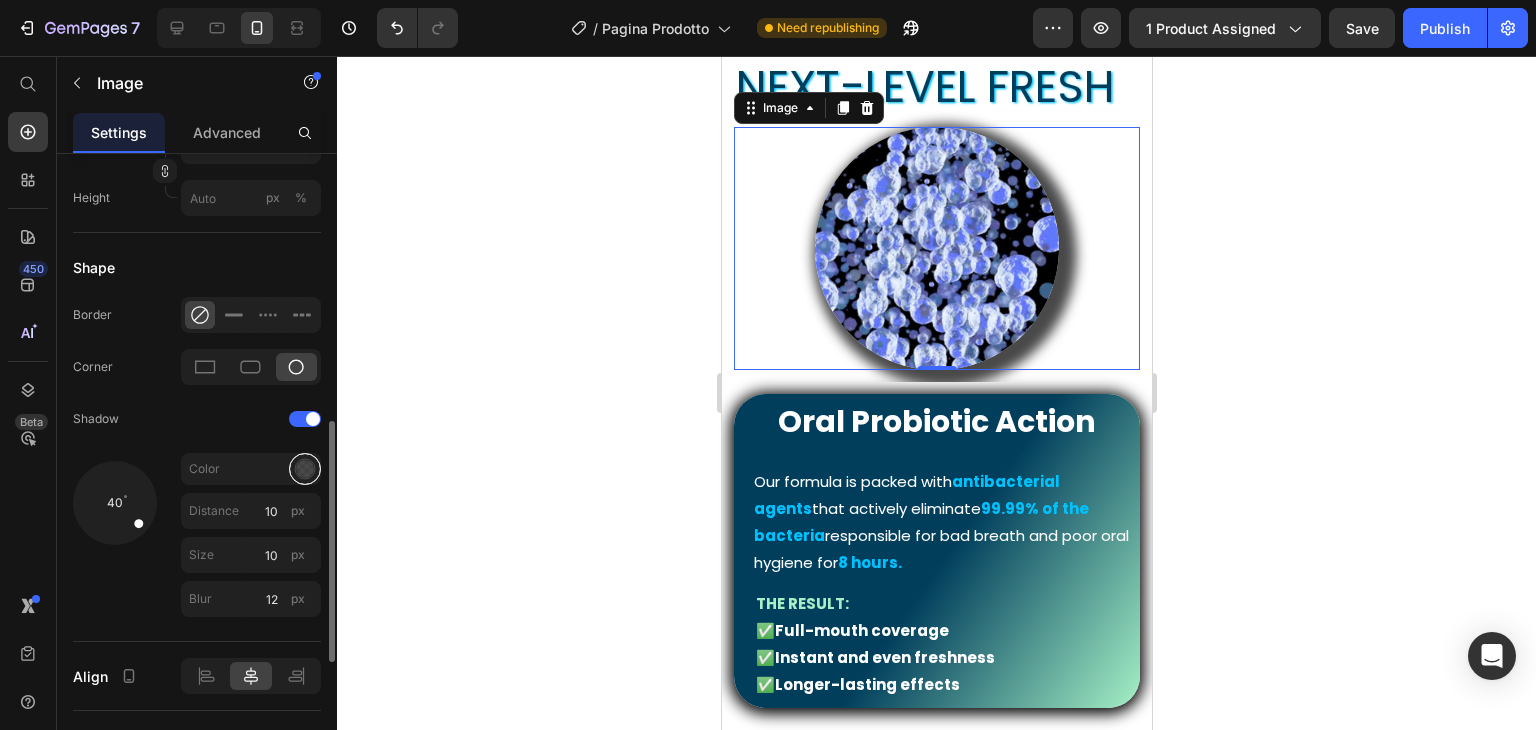 click at bounding box center [305, 469] 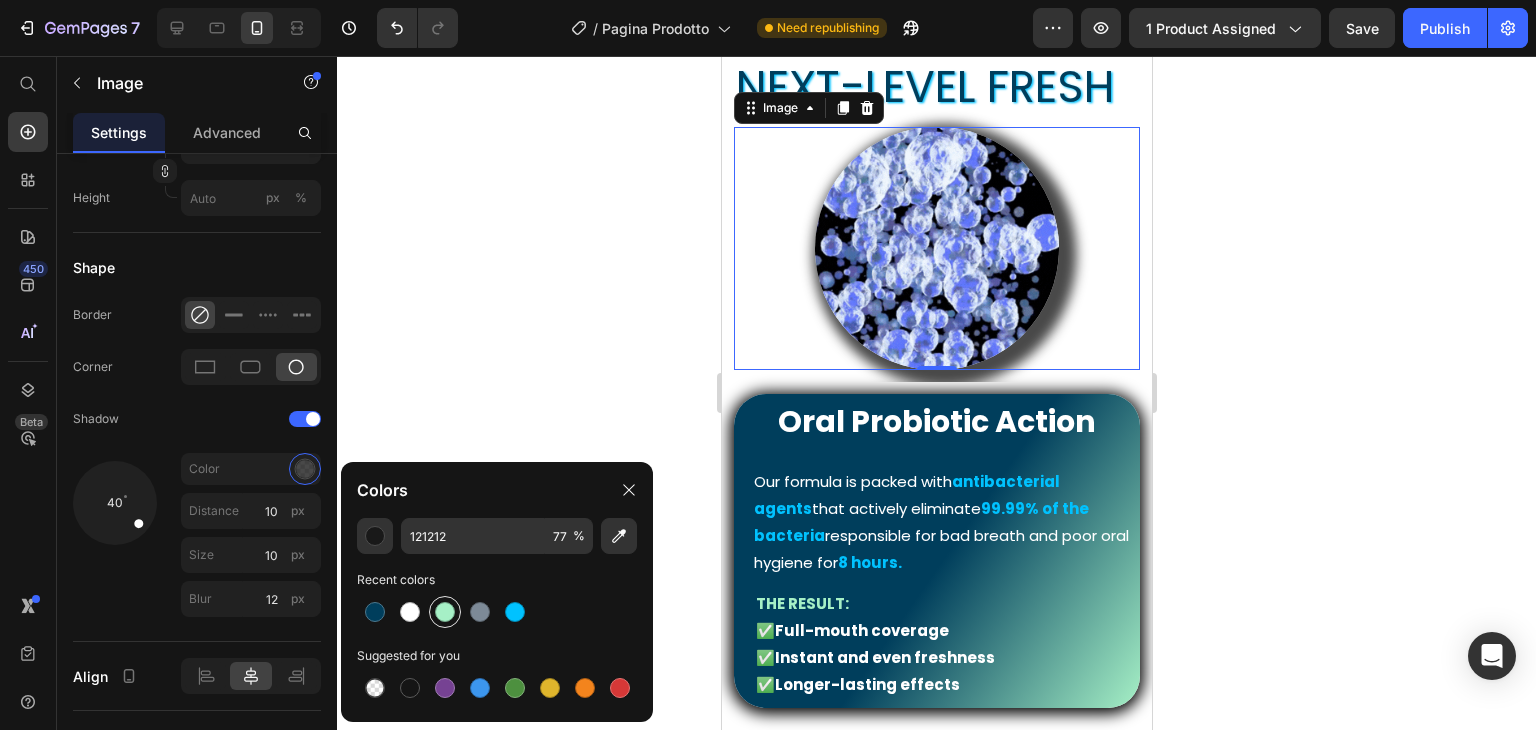 drag, startPoint x: 443, startPoint y: 617, endPoint x: 432, endPoint y: 609, distance: 13.601471 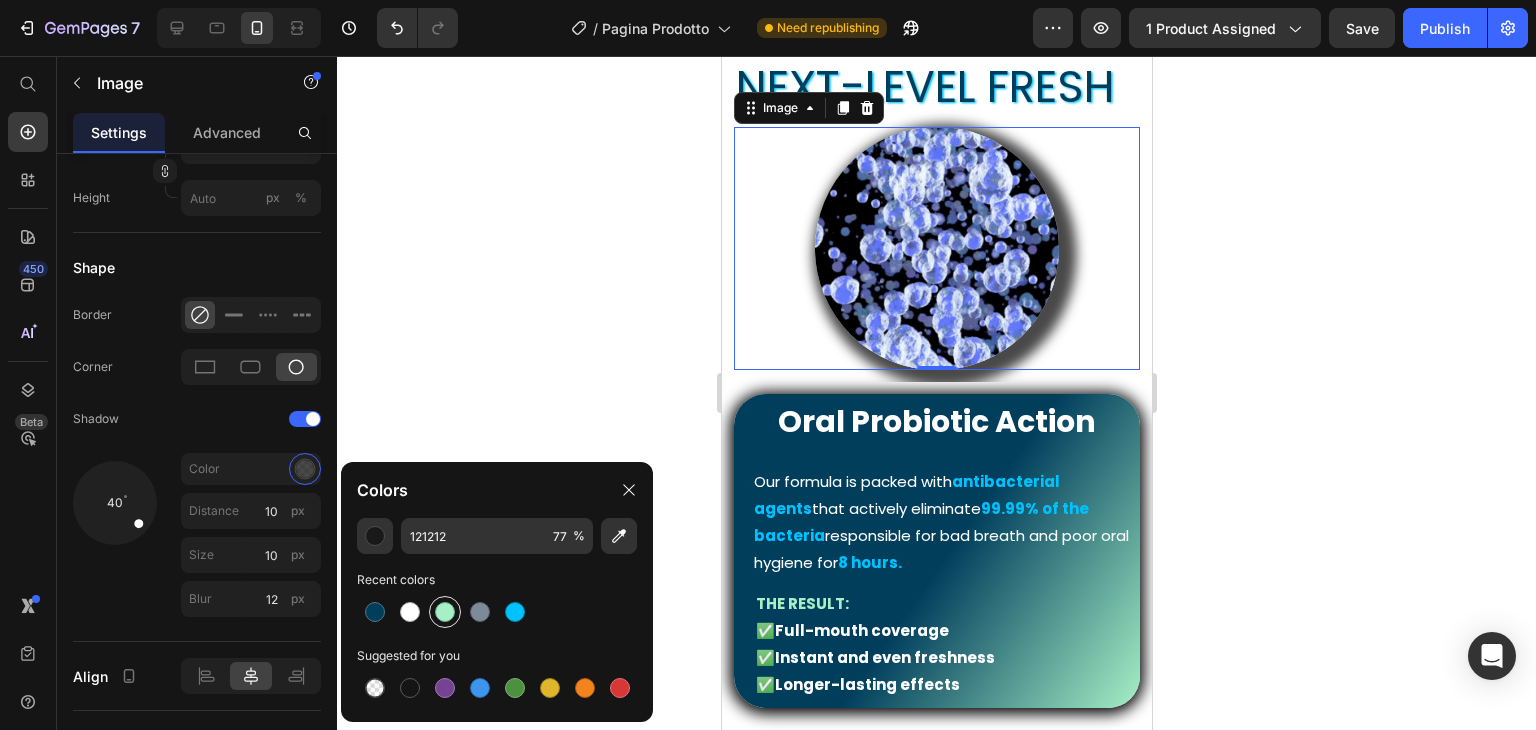 click at bounding box center (445, 612) 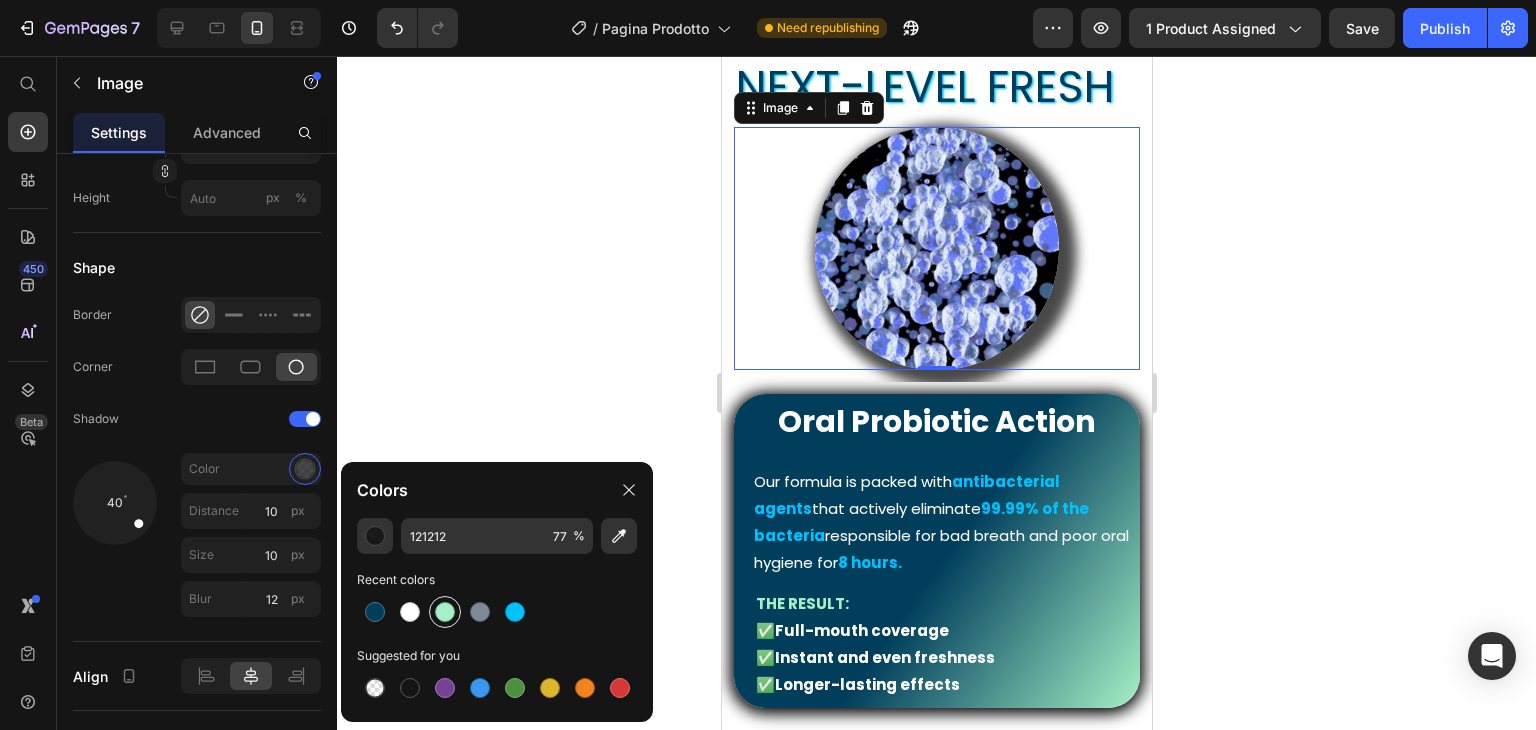 type on "A6F0C6" 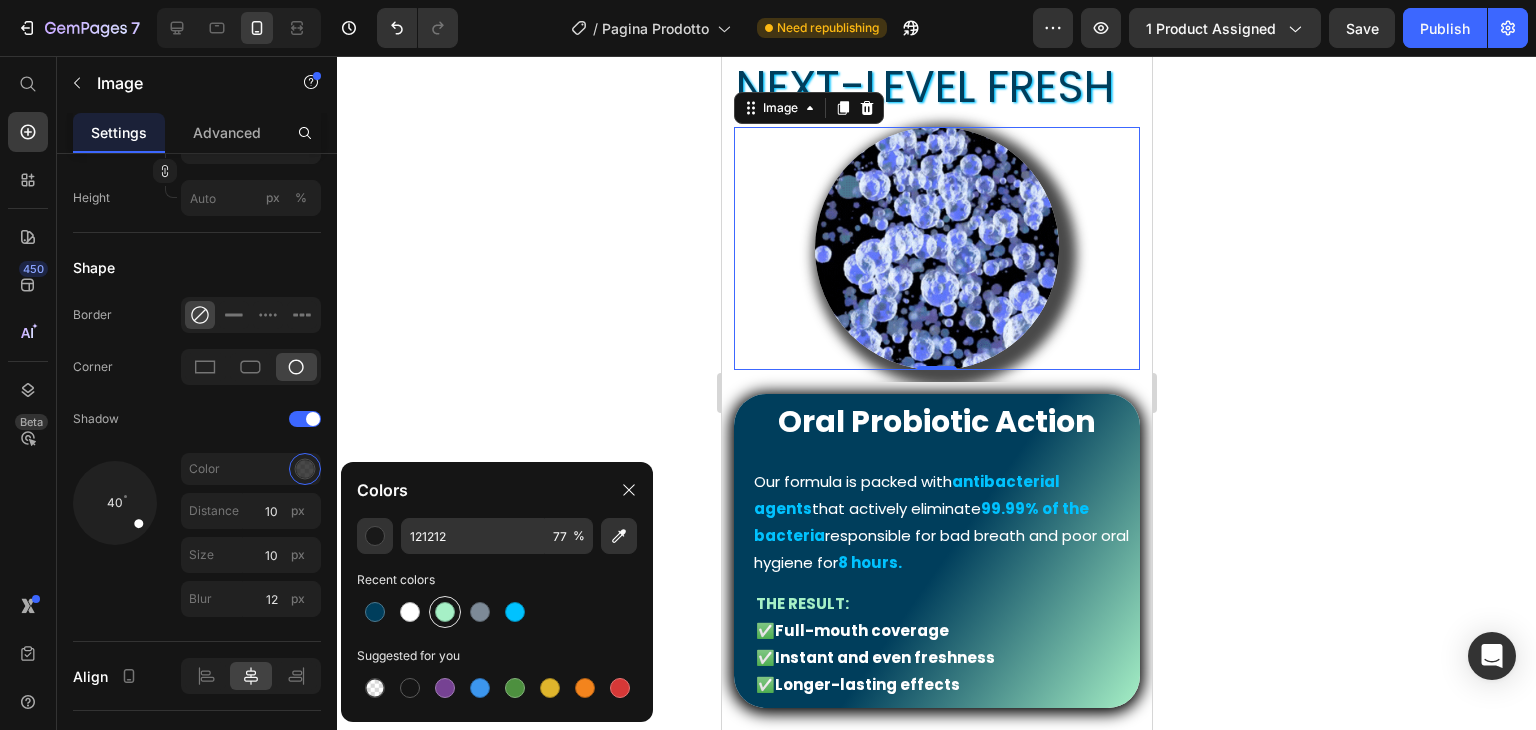 type on "100" 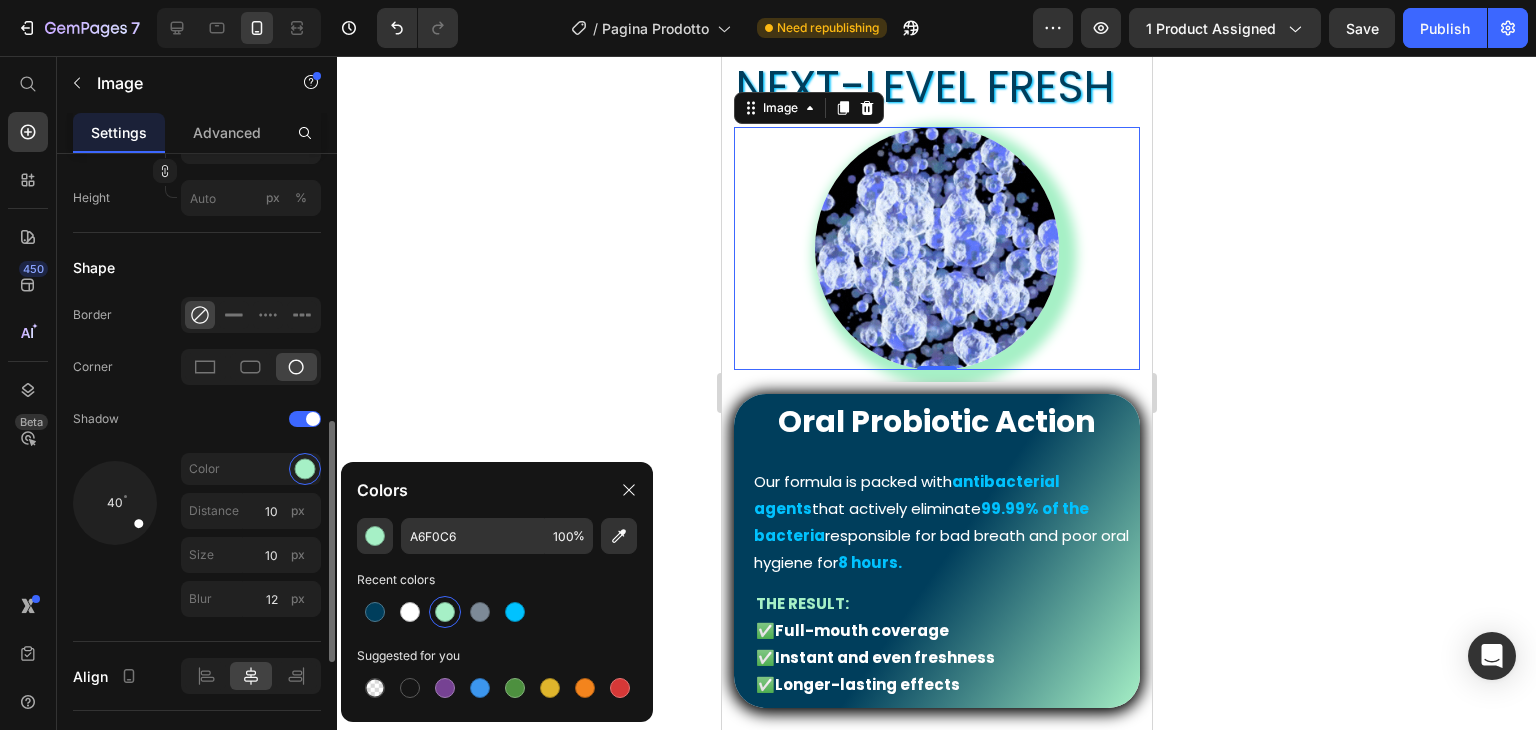 scroll, scrollTop: 800, scrollLeft: 0, axis: vertical 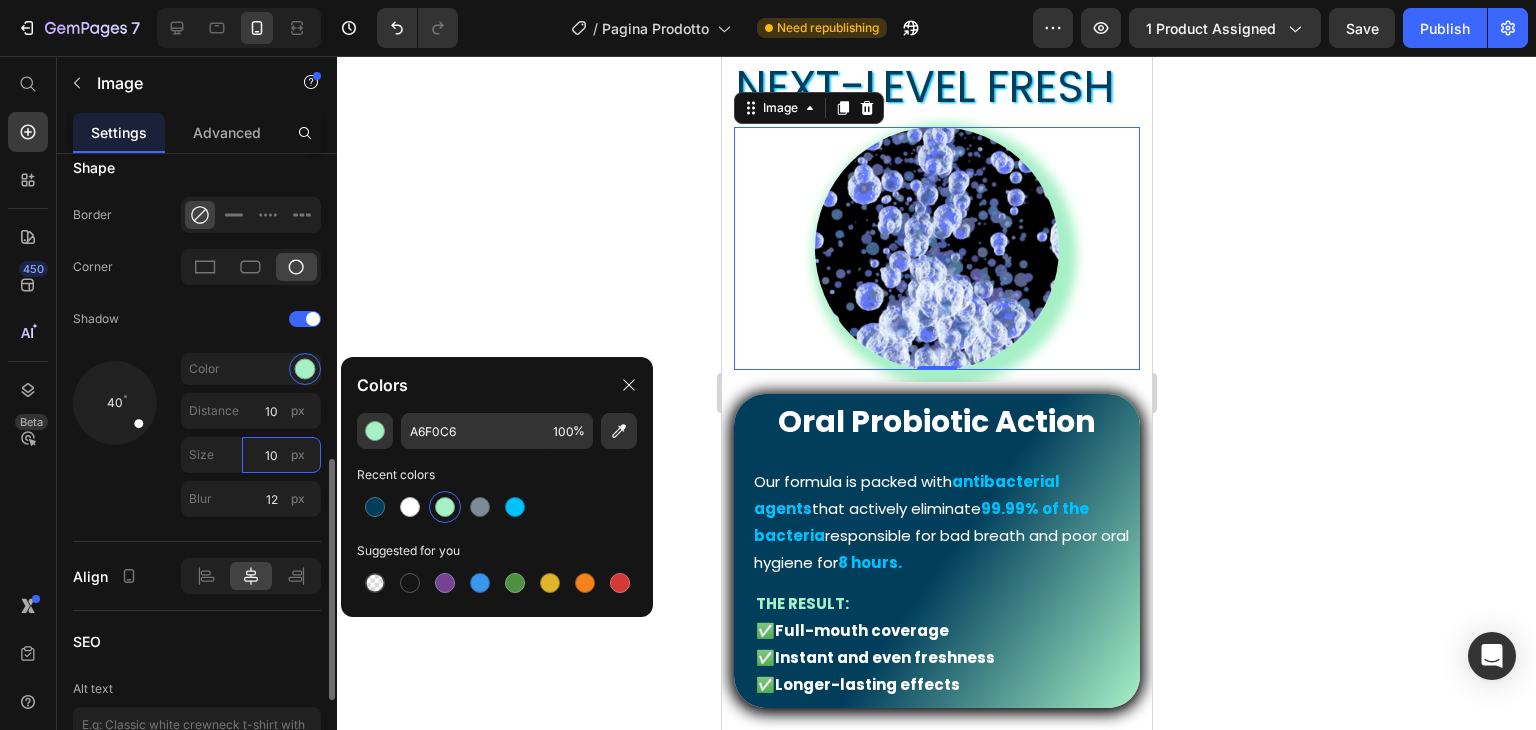 click on "10" at bounding box center [281, 455] 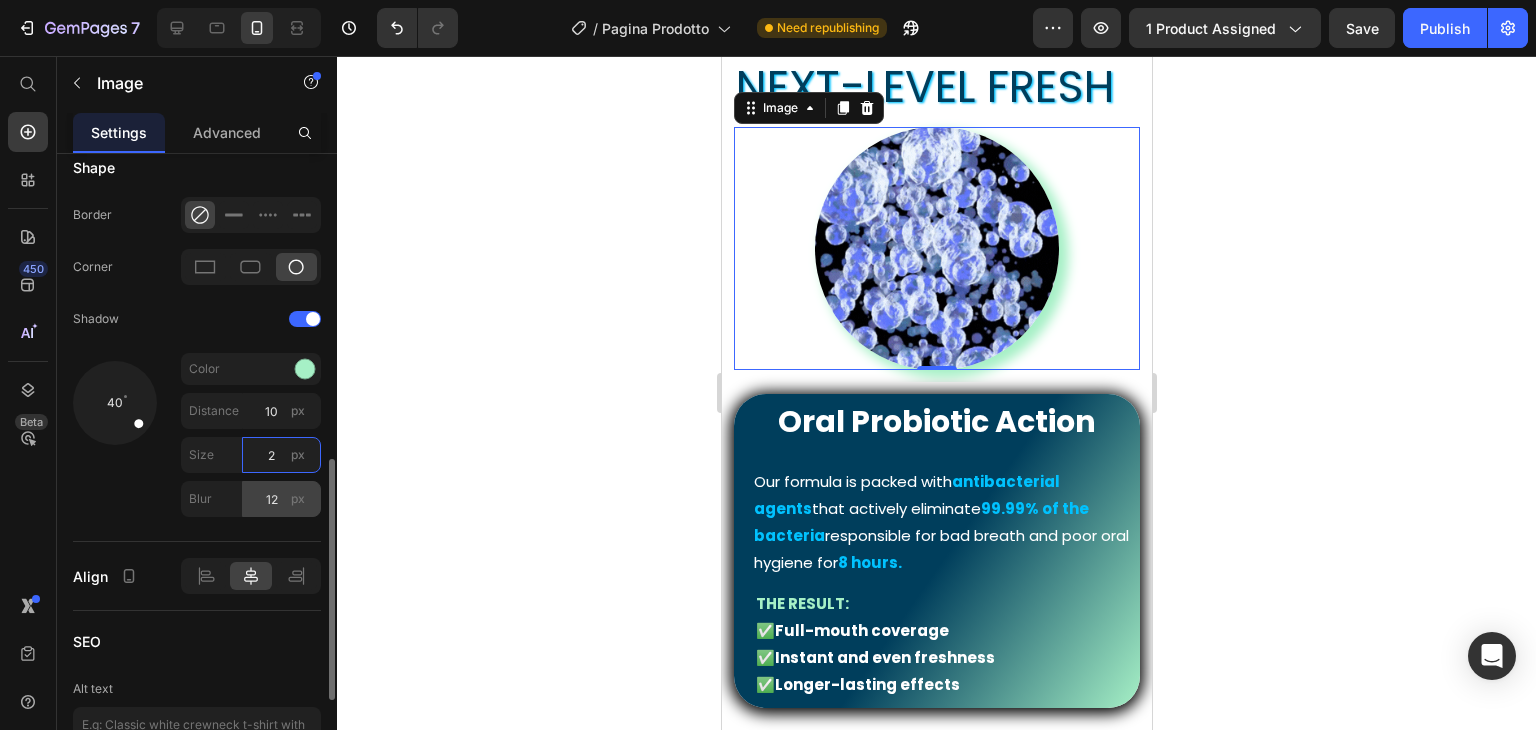 type on "2" 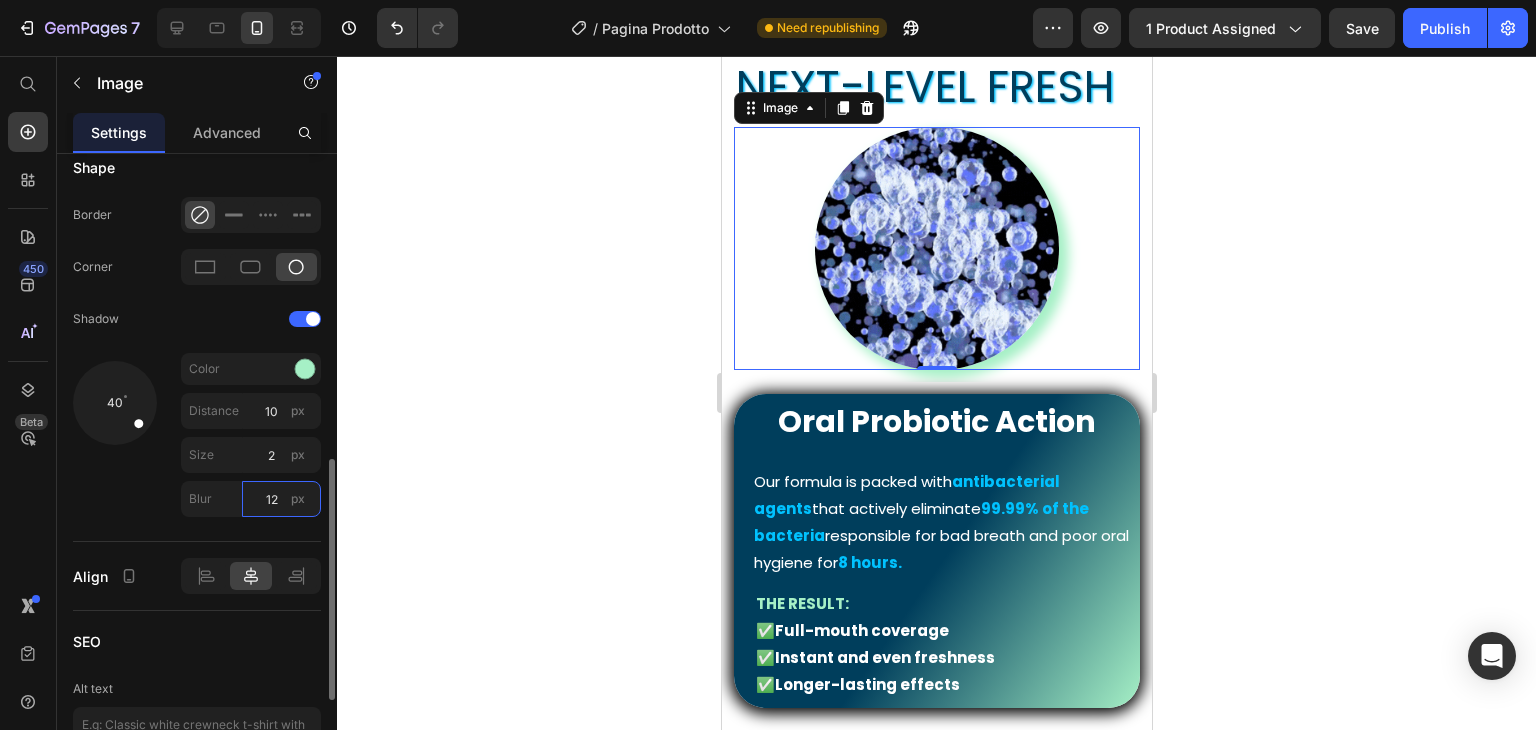 click on "12" at bounding box center (281, 499) 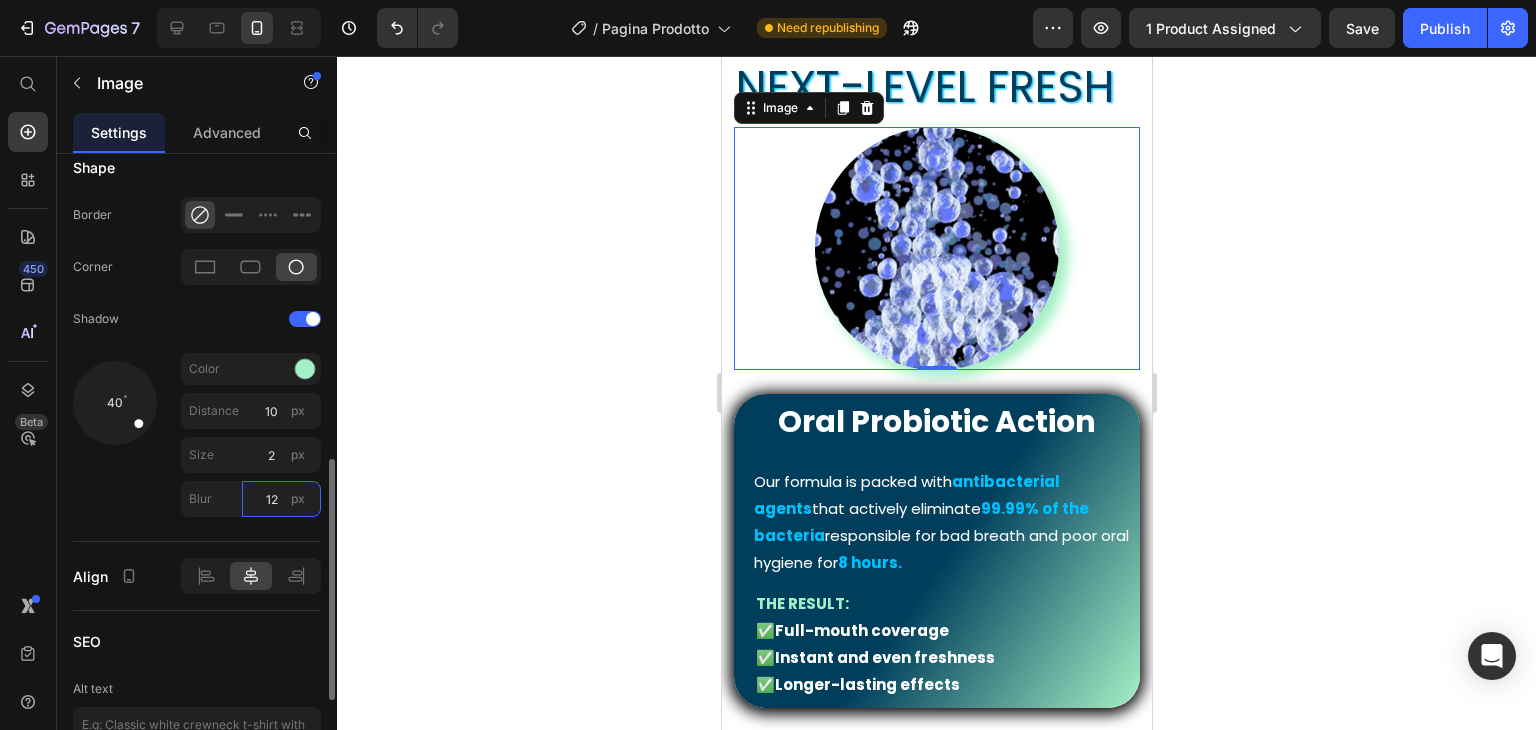 type on "2" 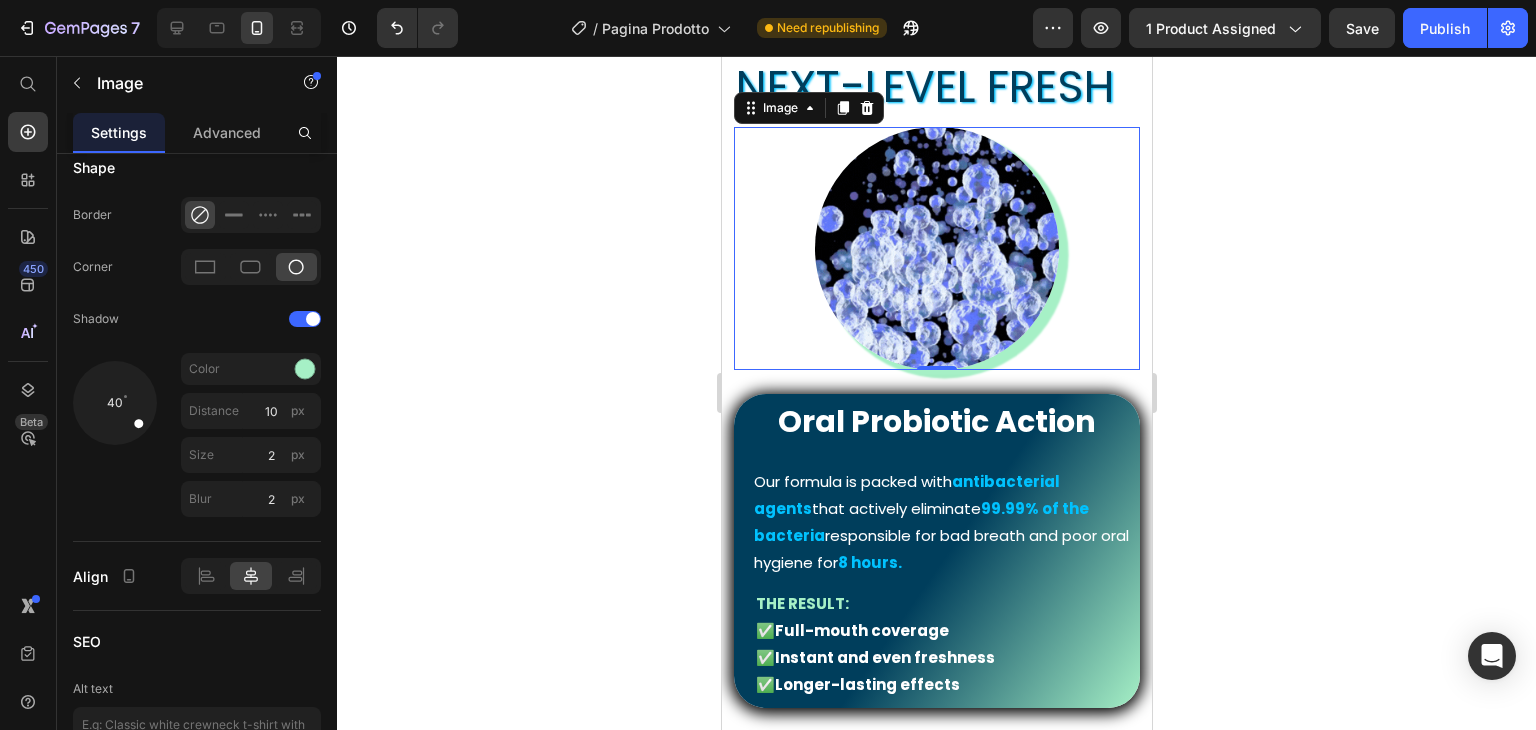click 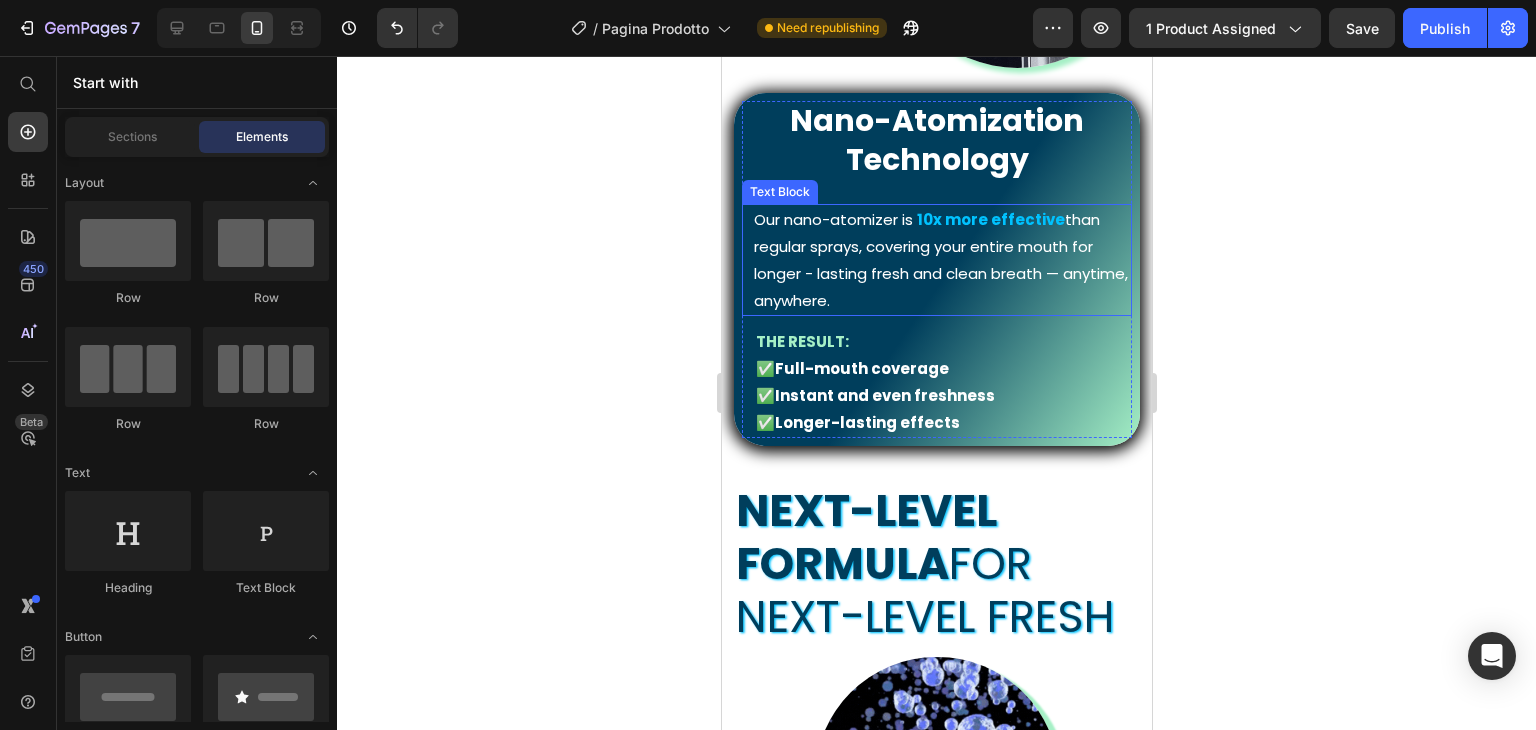 scroll, scrollTop: 999, scrollLeft: 0, axis: vertical 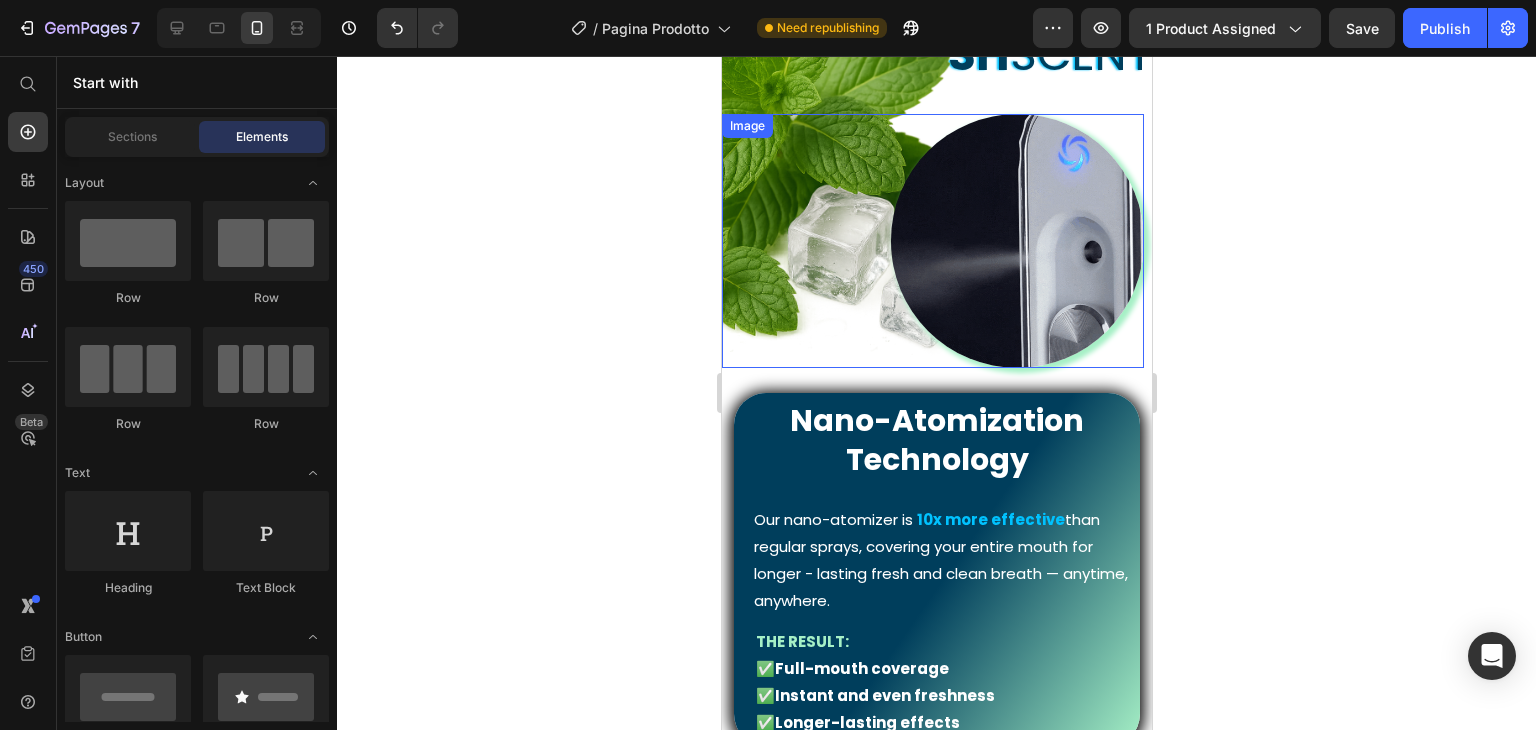 click at bounding box center (932, 240) 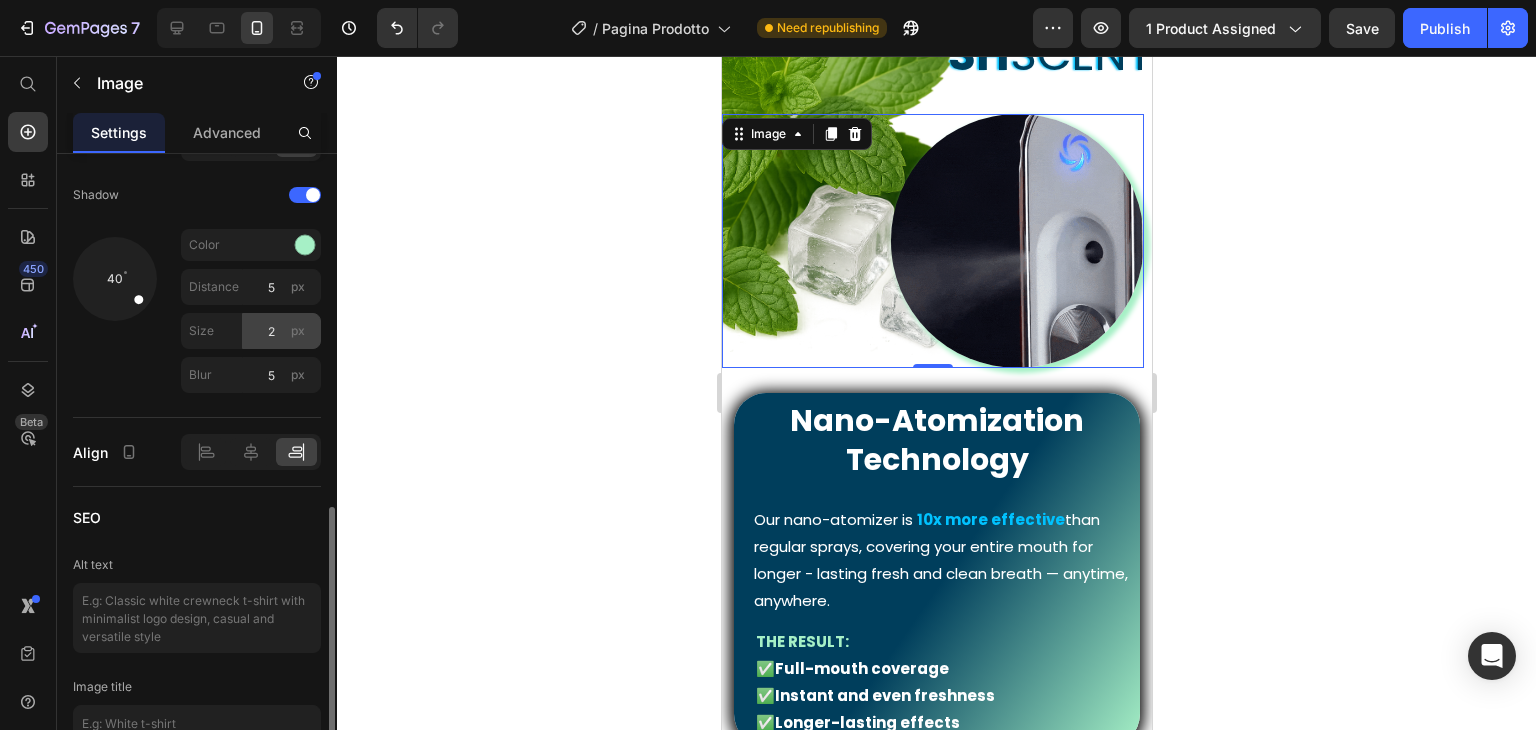 scroll, scrollTop: 824, scrollLeft: 0, axis: vertical 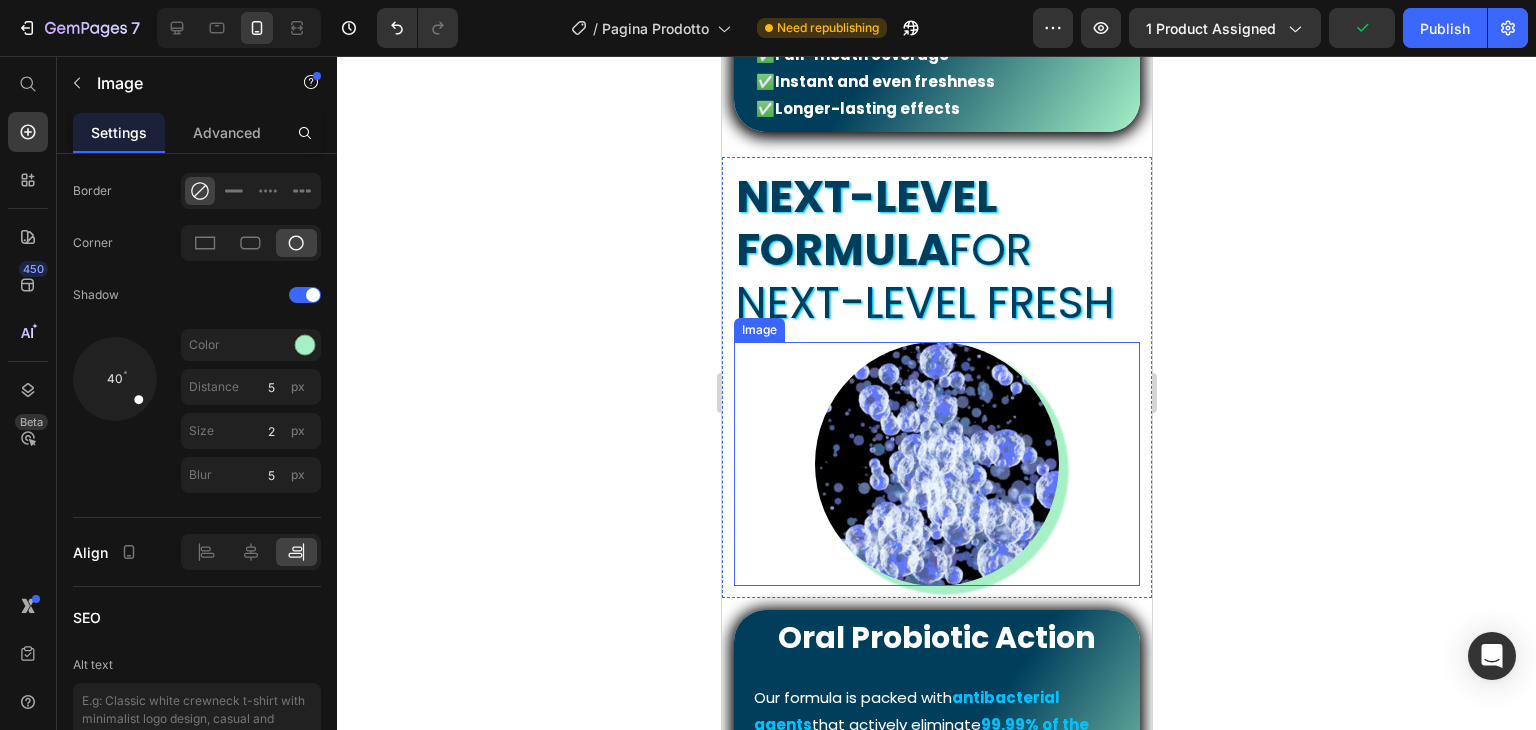 click at bounding box center (936, 464) 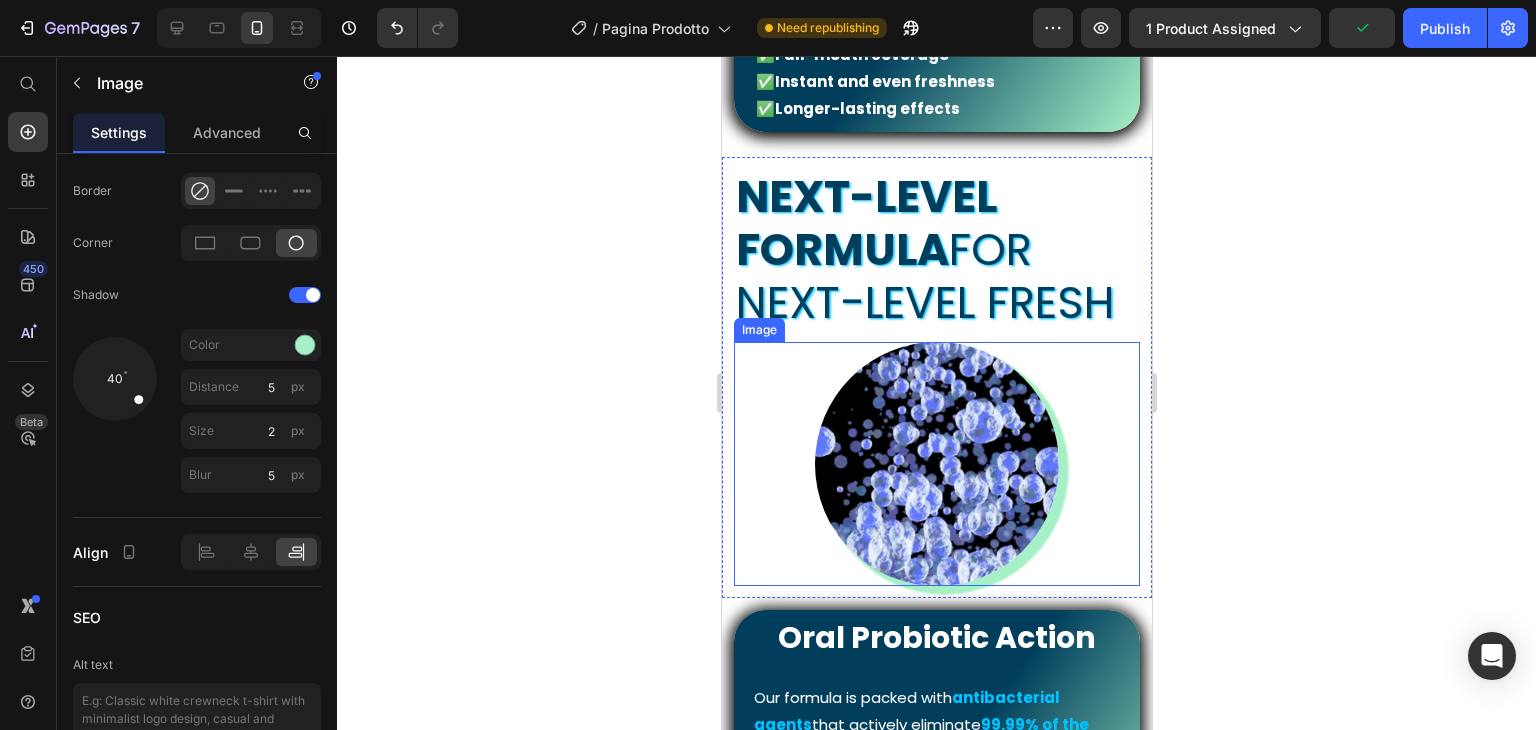 scroll, scrollTop: 824, scrollLeft: 0, axis: vertical 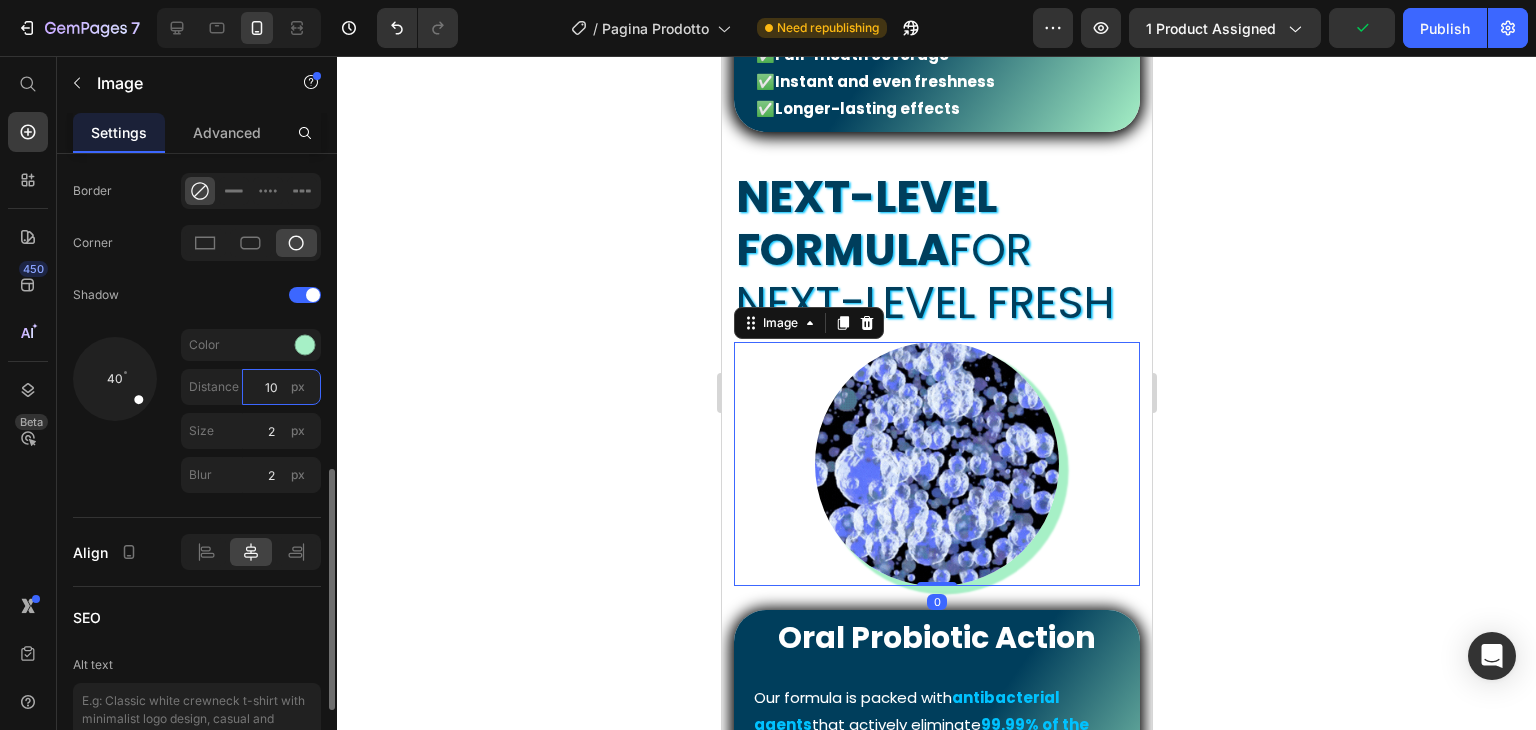 click on "10" at bounding box center (281, 387) 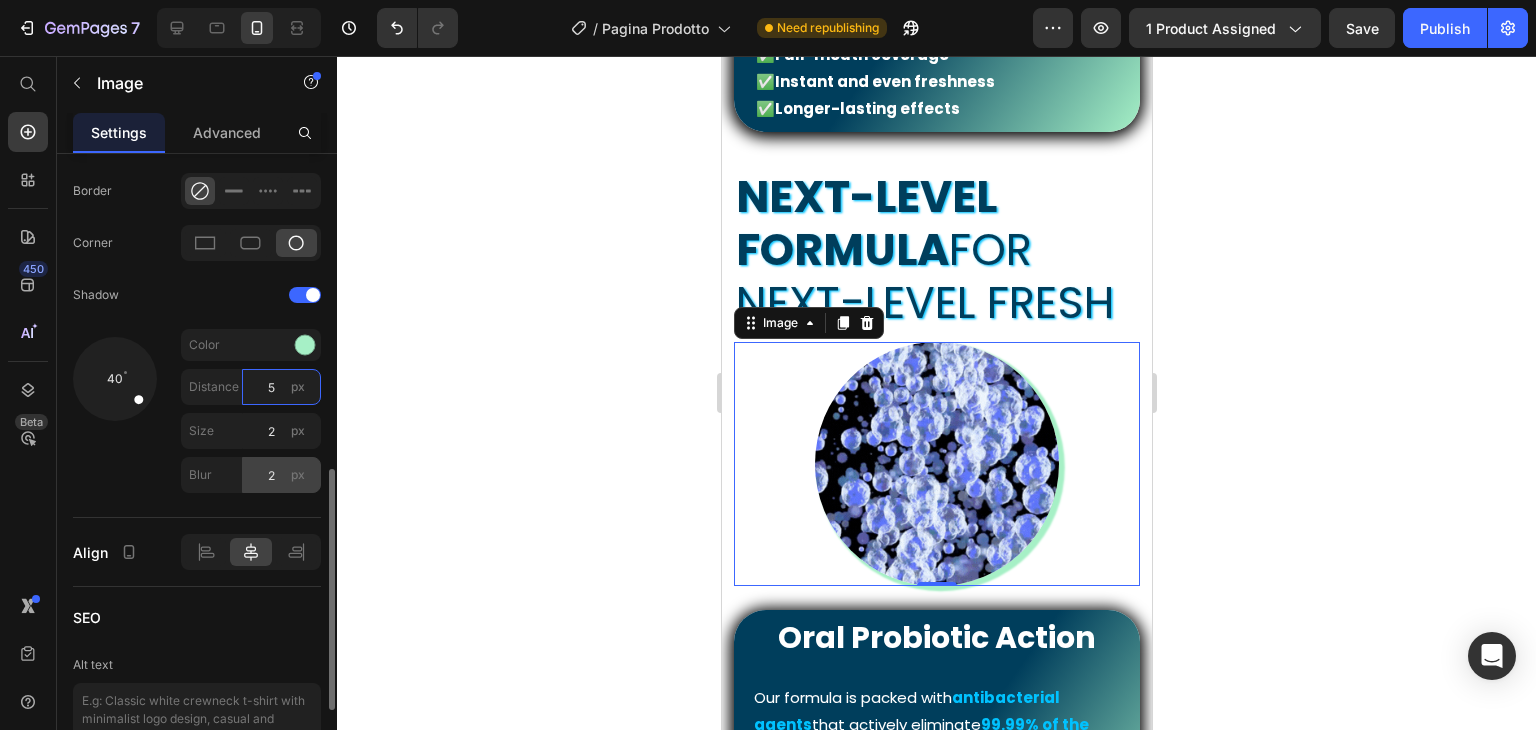 type on "5" 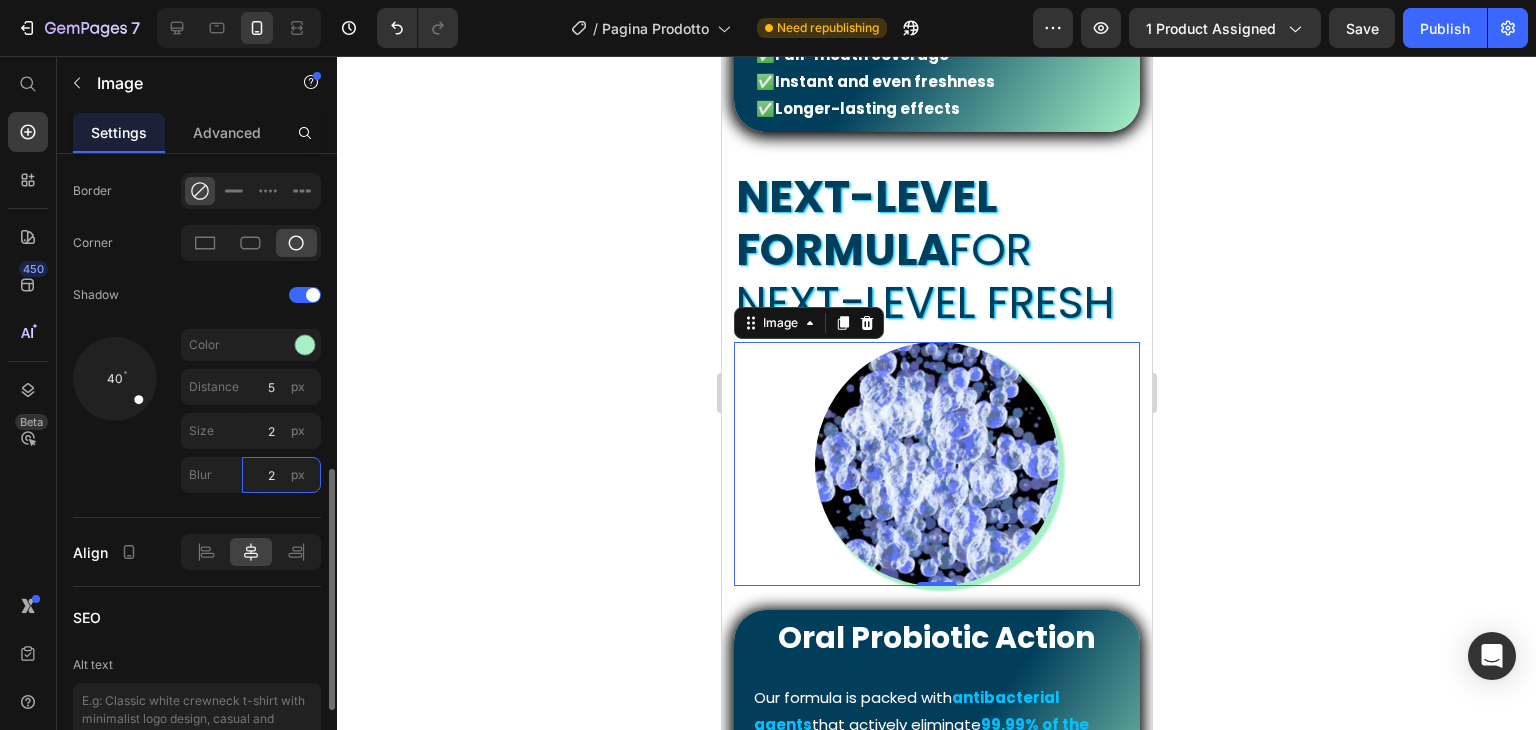 click on "2" at bounding box center [281, 475] 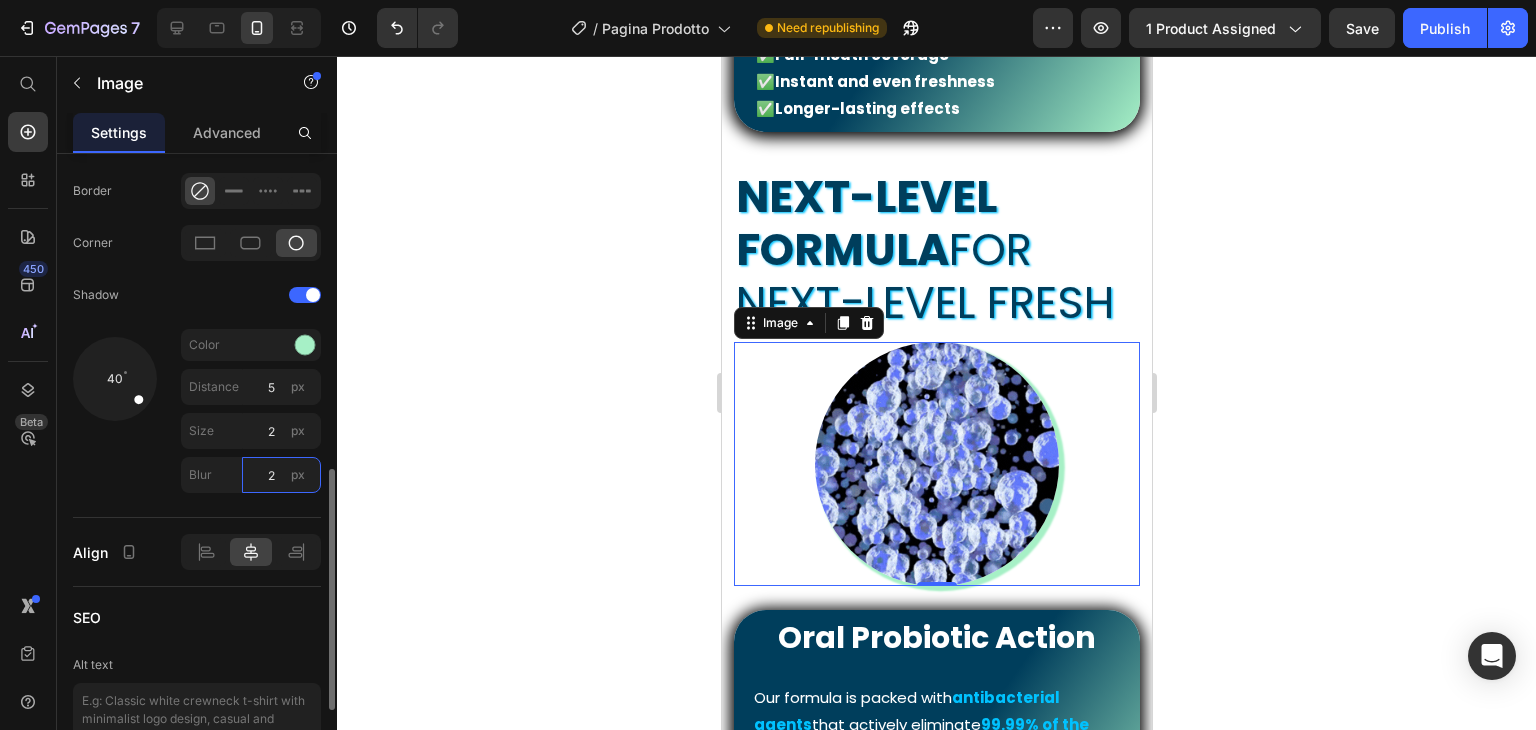 type on "5" 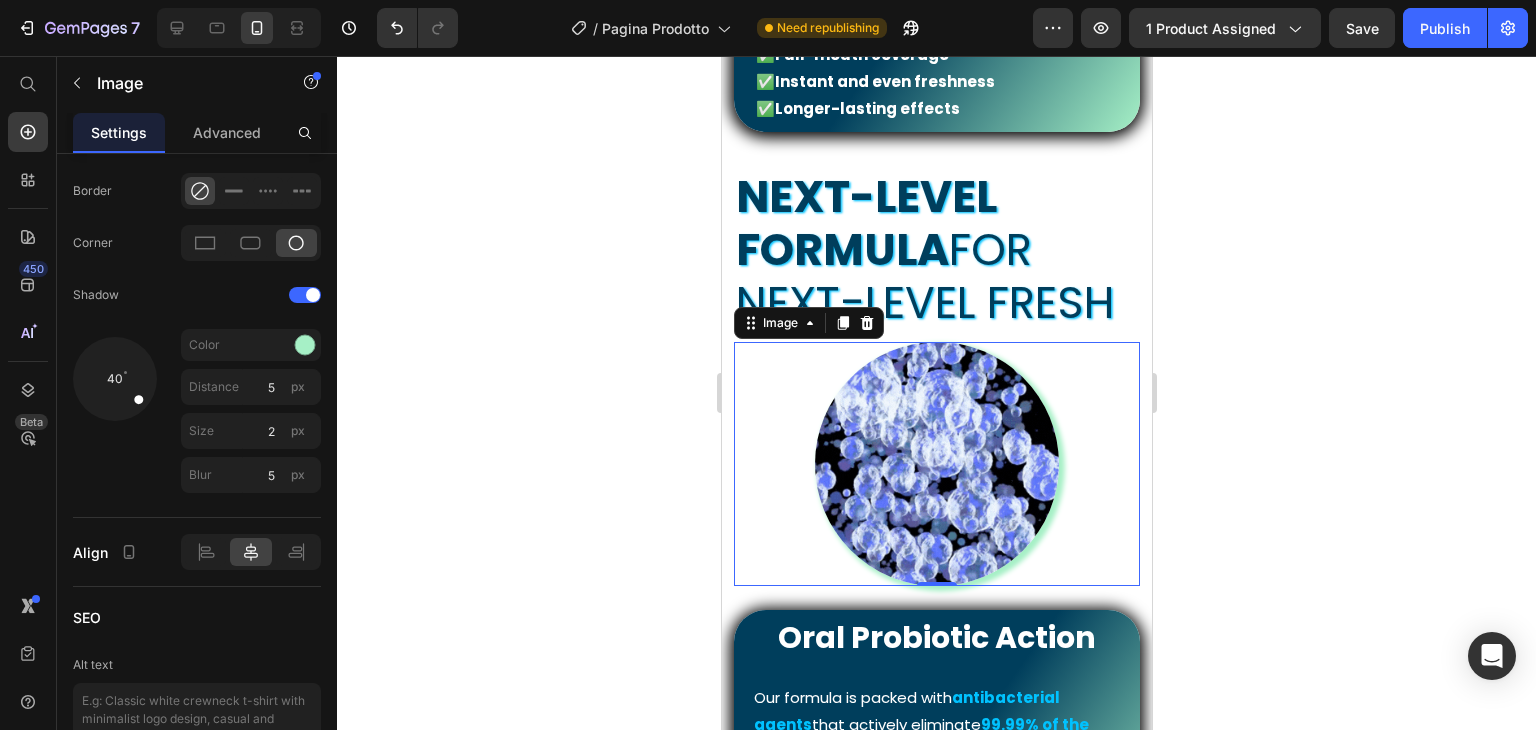 click 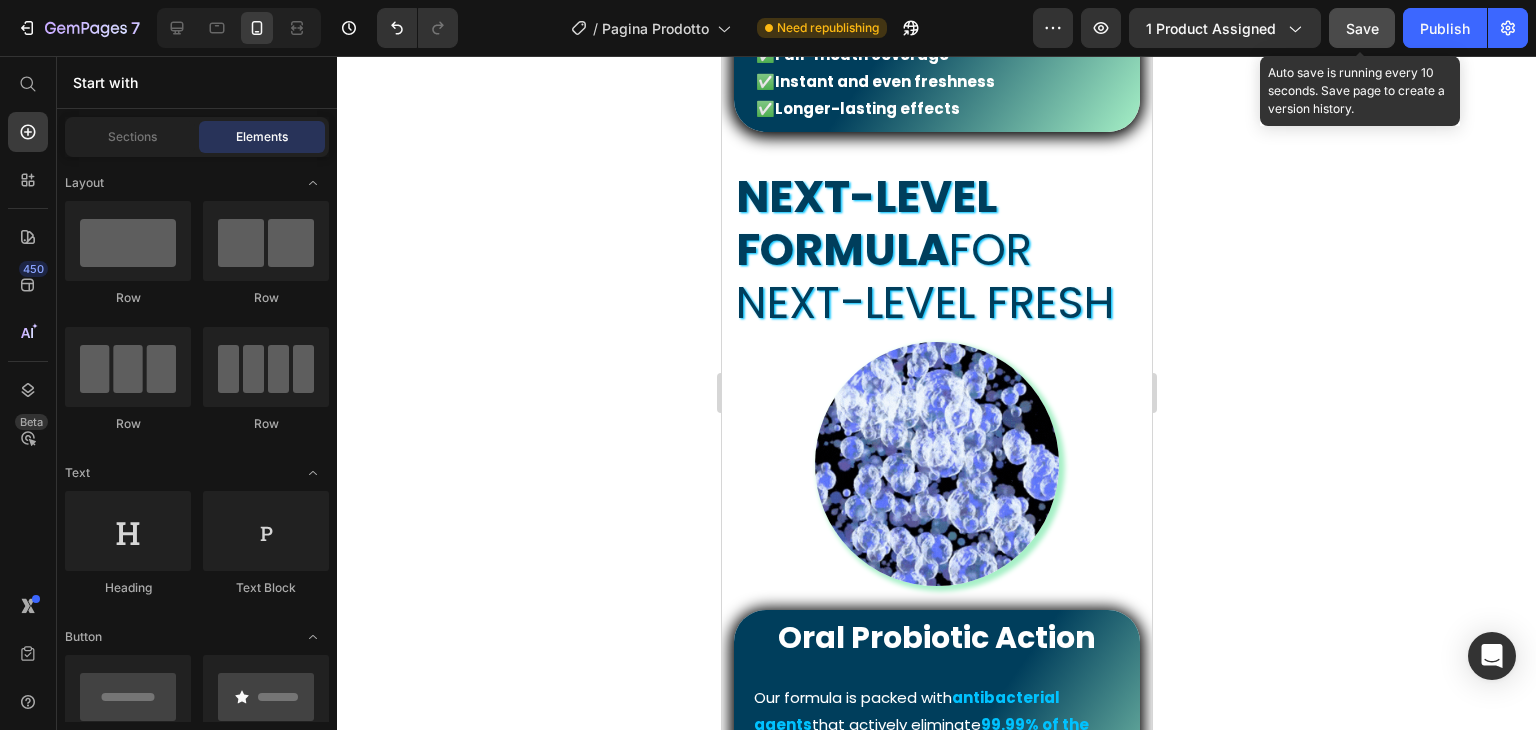 click on "Save" at bounding box center [1362, 28] 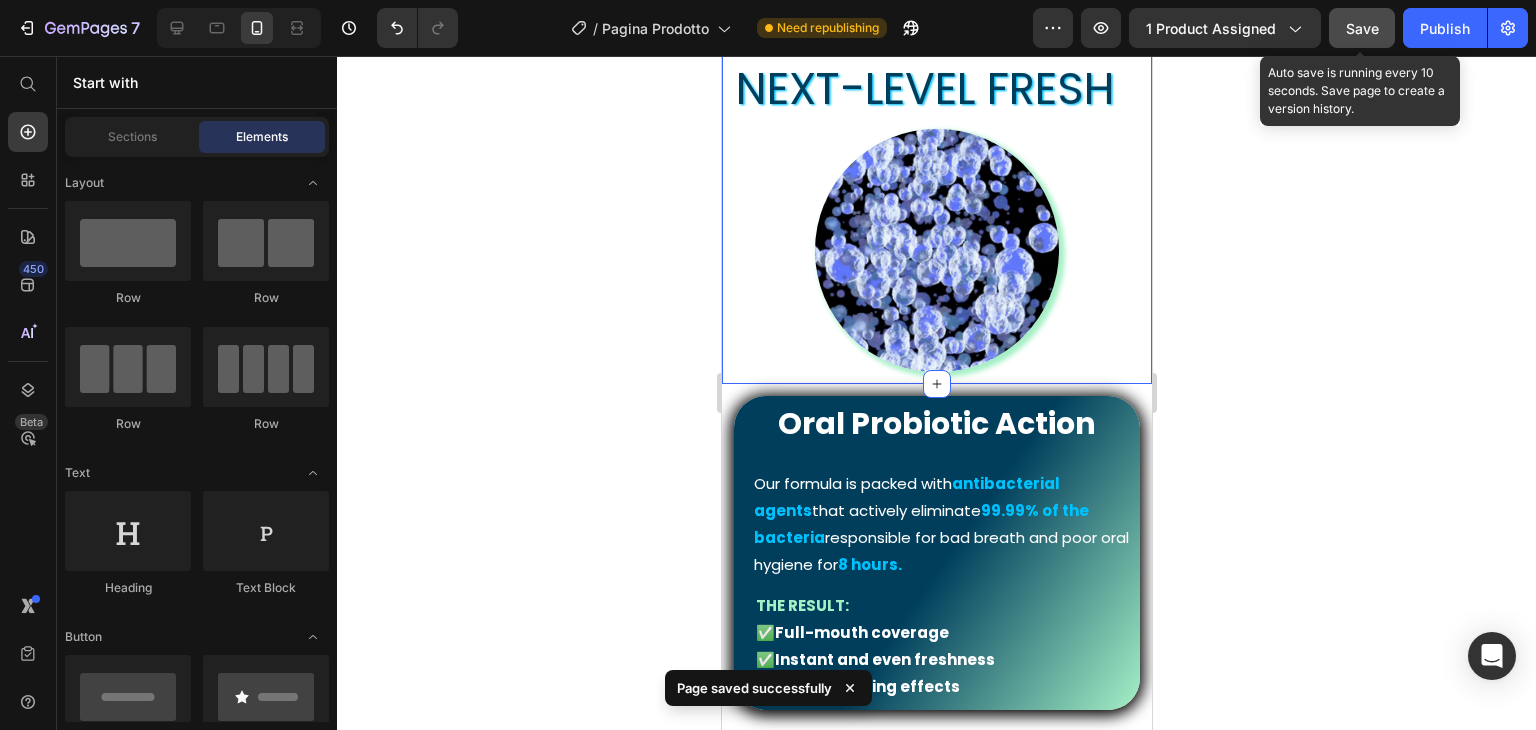 scroll, scrollTop: 1799, scrollLeft: 0, axis: vertical 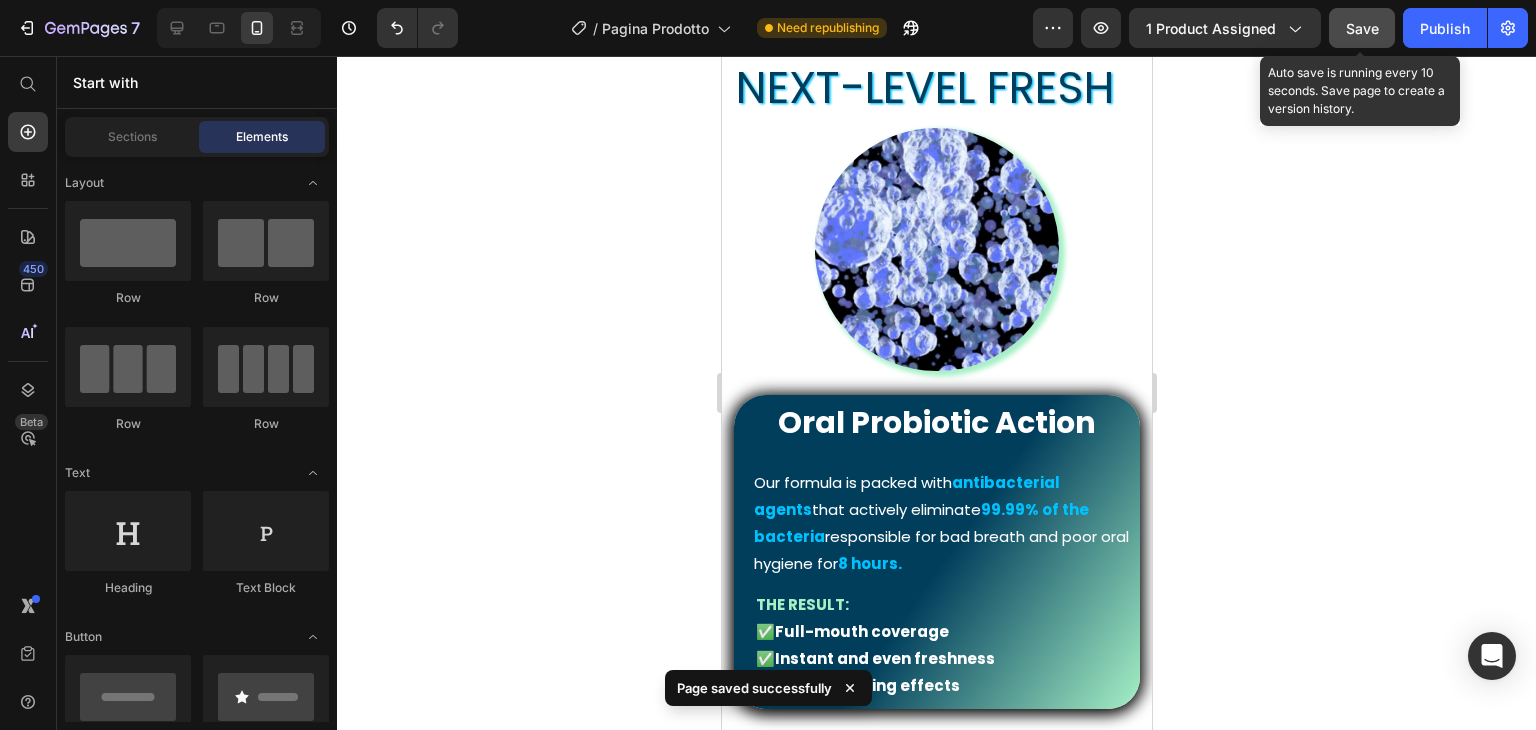 click 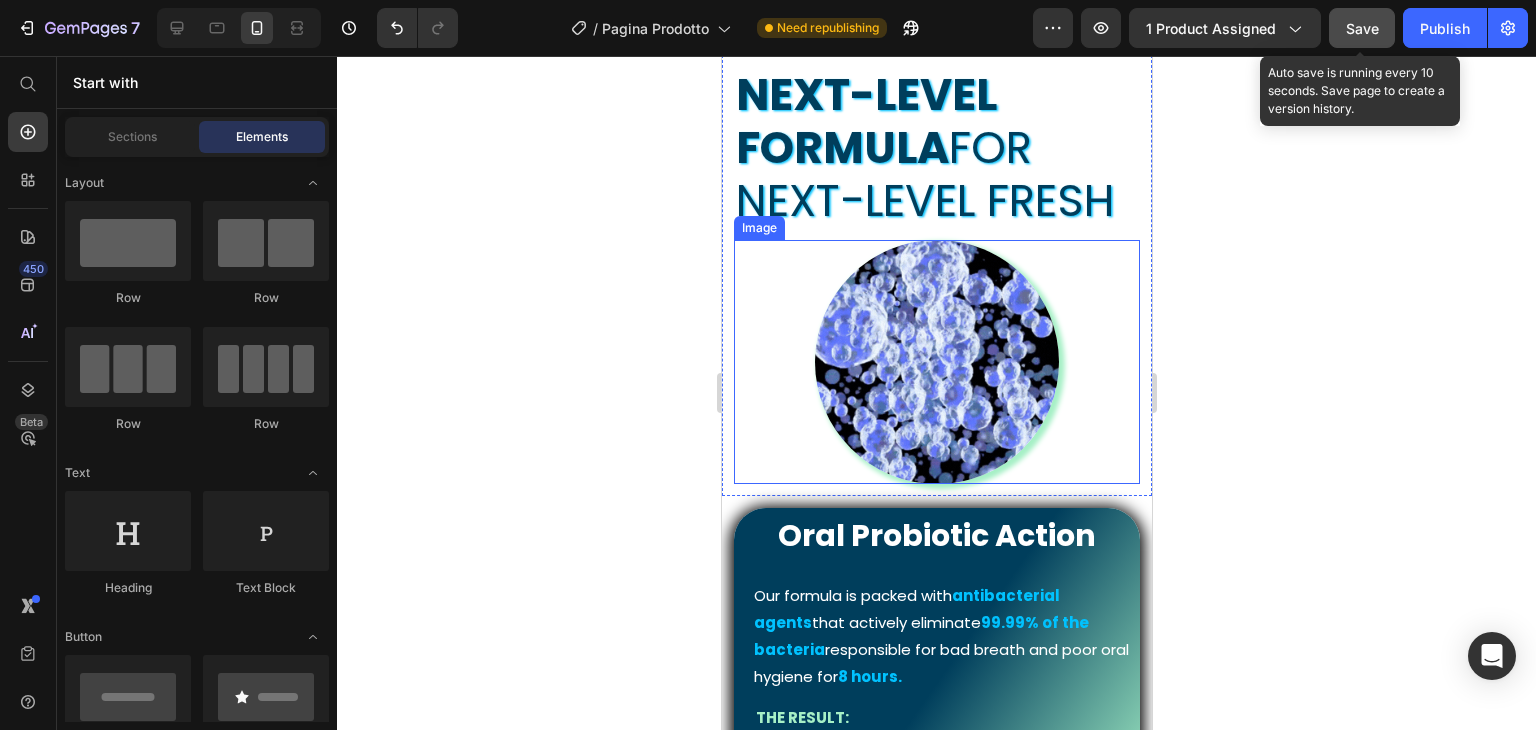 scroll, scrollTop: 1699, scrollLeft: 0, axis: vertical 